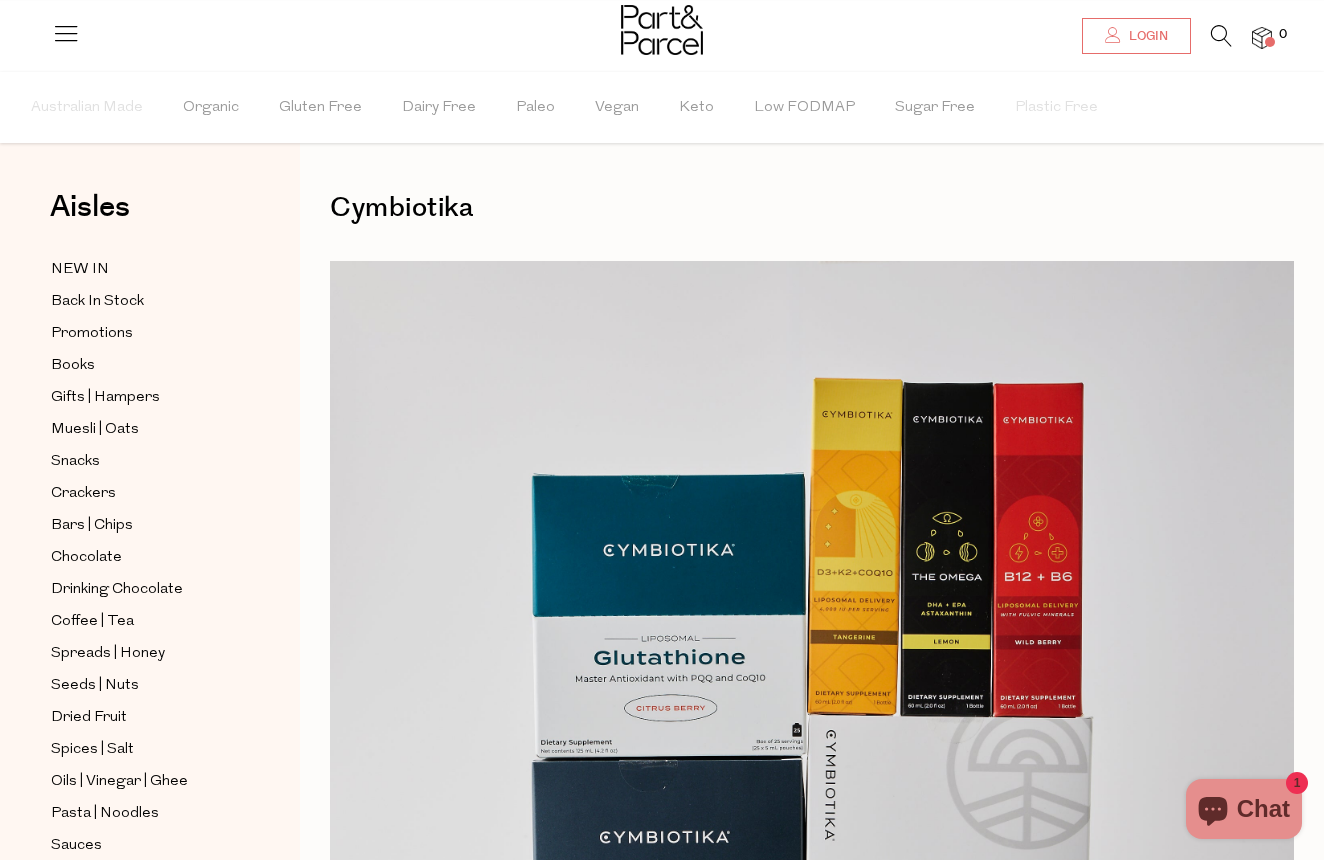 scroll, scrollTop: 0, scrollLeft: 0, axis: both 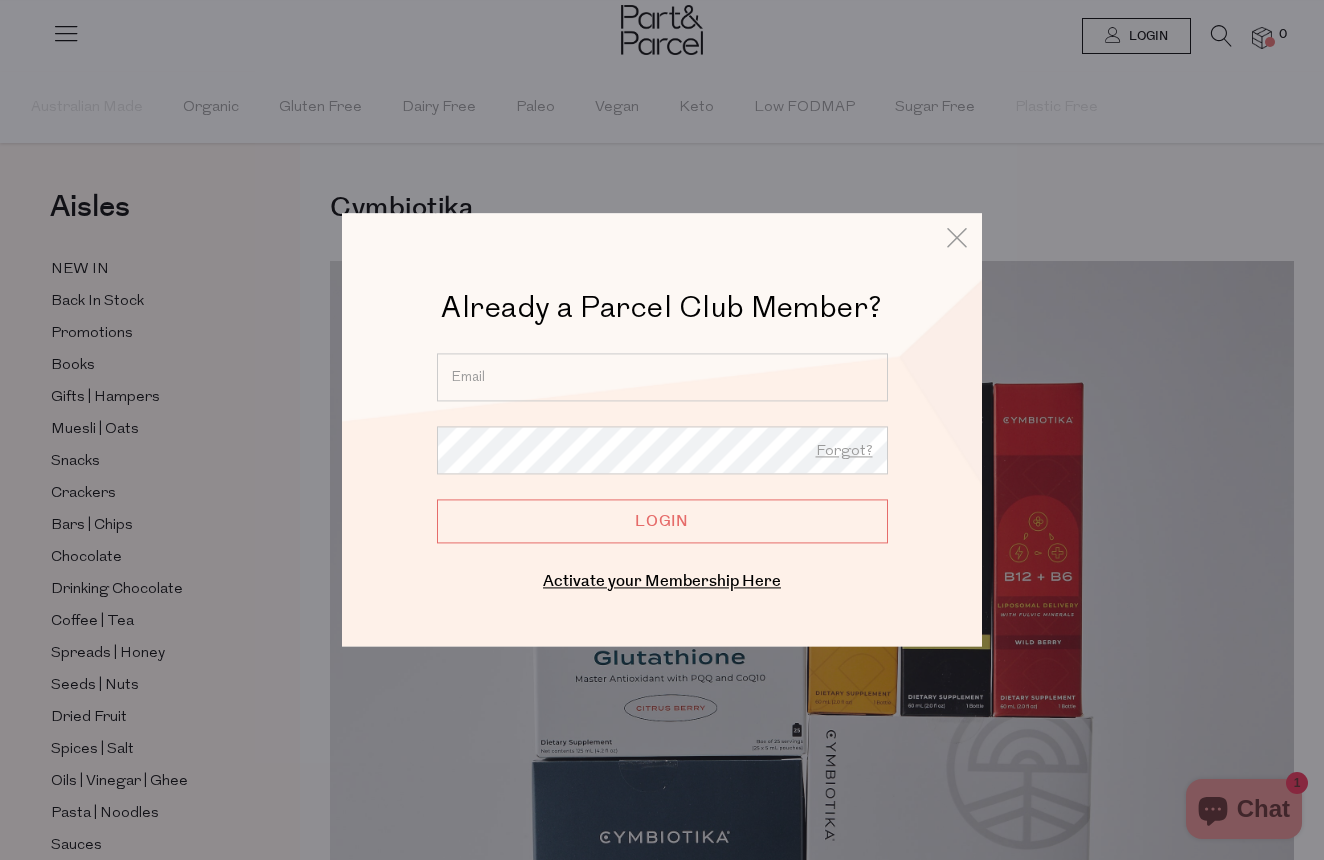 type on "[PERSON_NAME][EMAIL_ADDRESS][DOMAIN_NAME]" 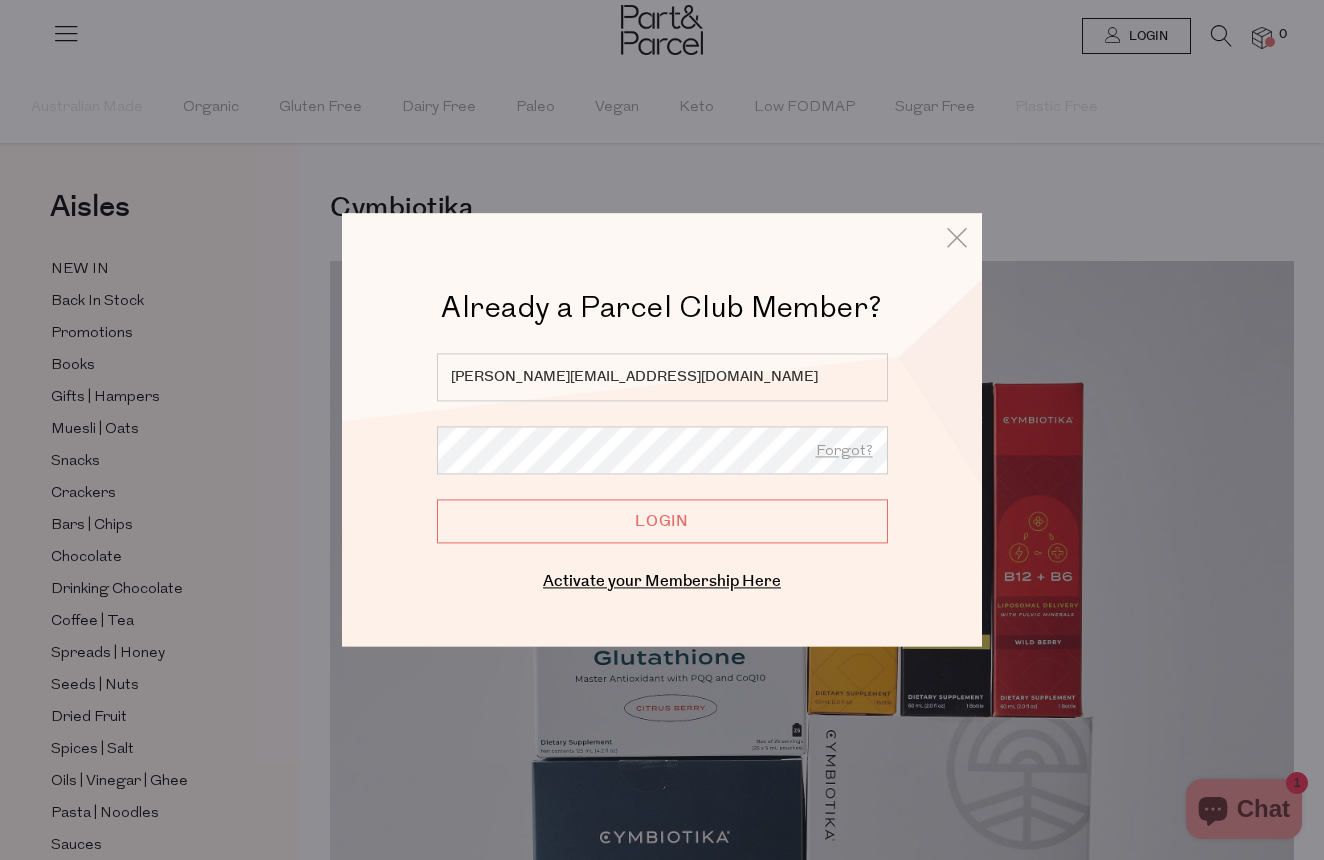 click on "Login" at bounding box center [662, 521] 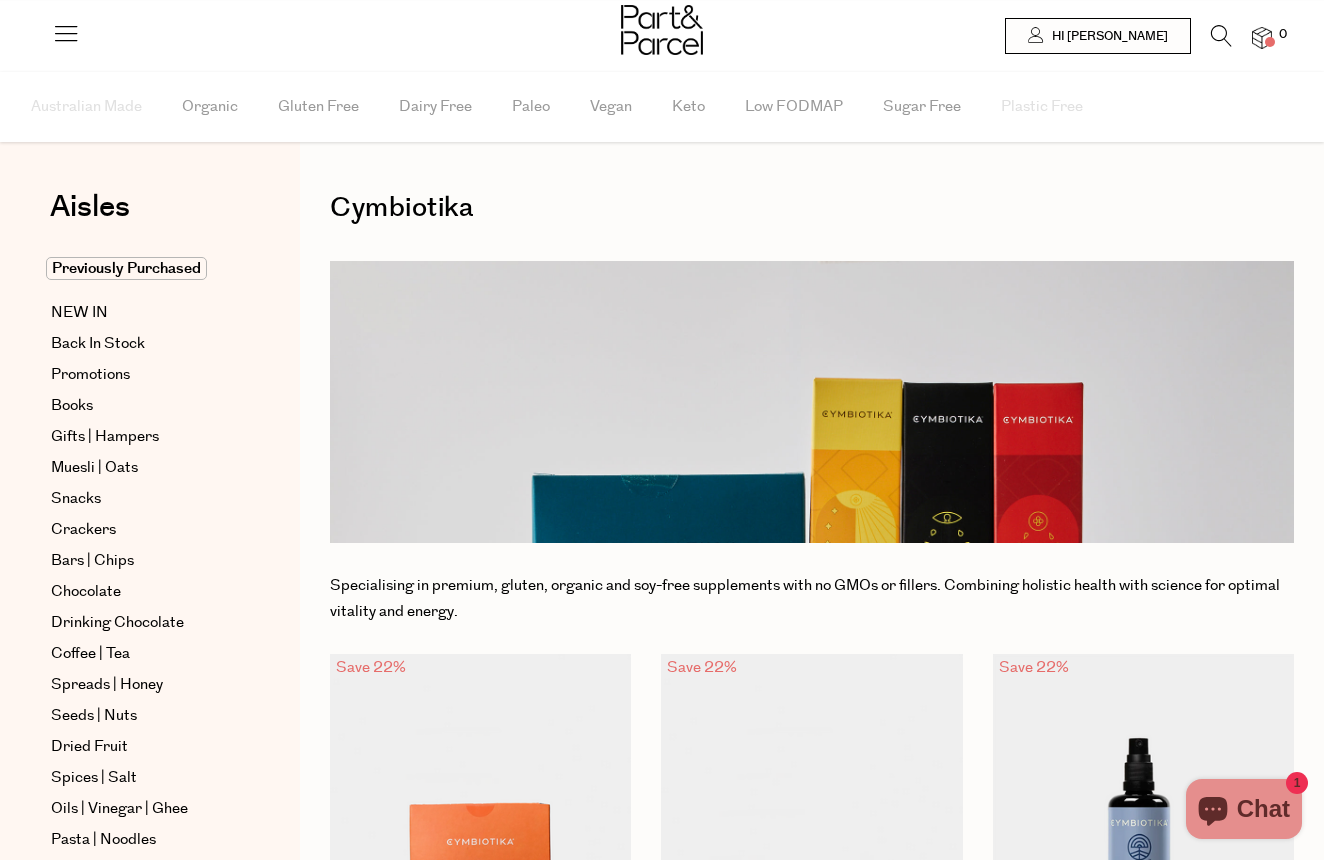 scroll, scrollTop: 0, scrollLeft: 0, axis: both 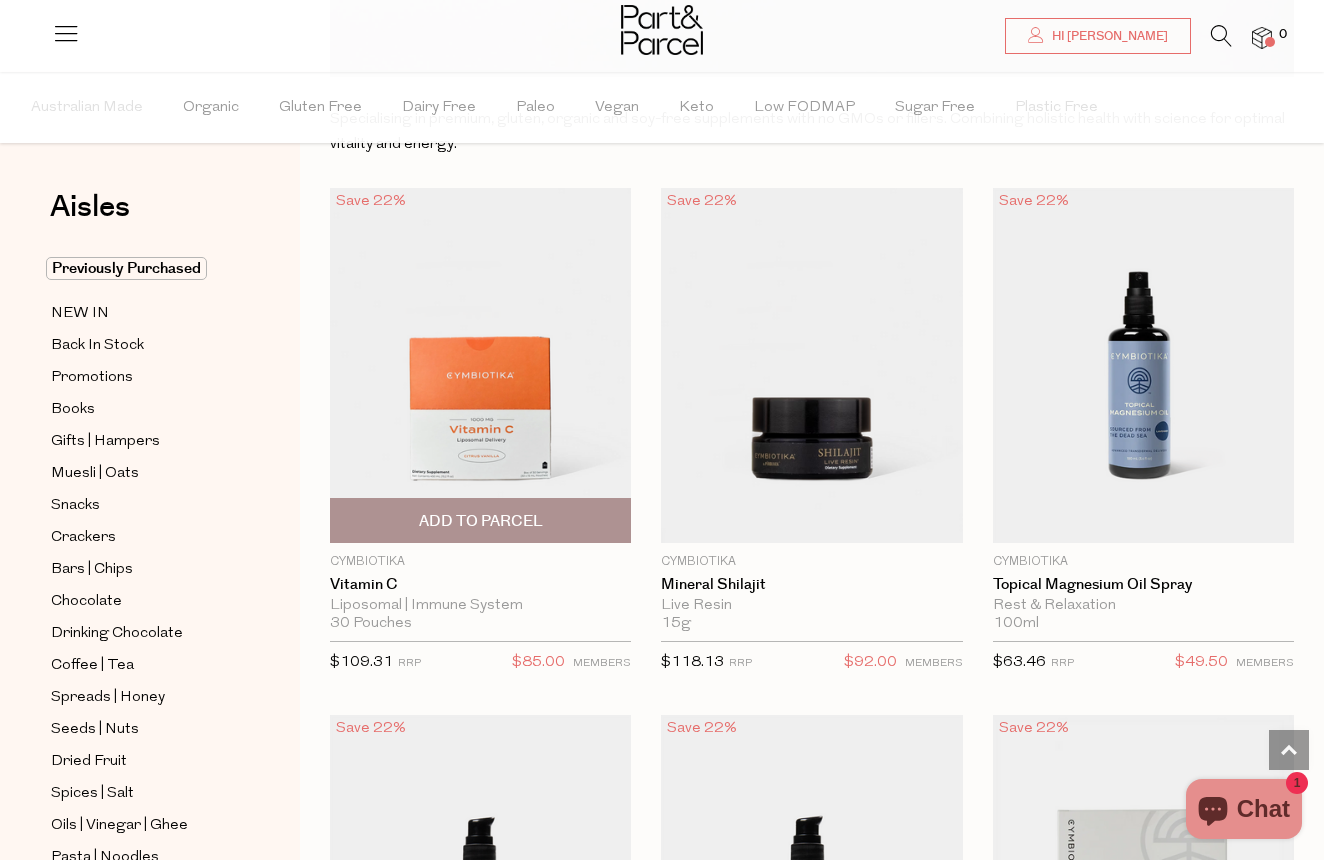 click on "Add To Parcel" at bounding box center (481, 521) 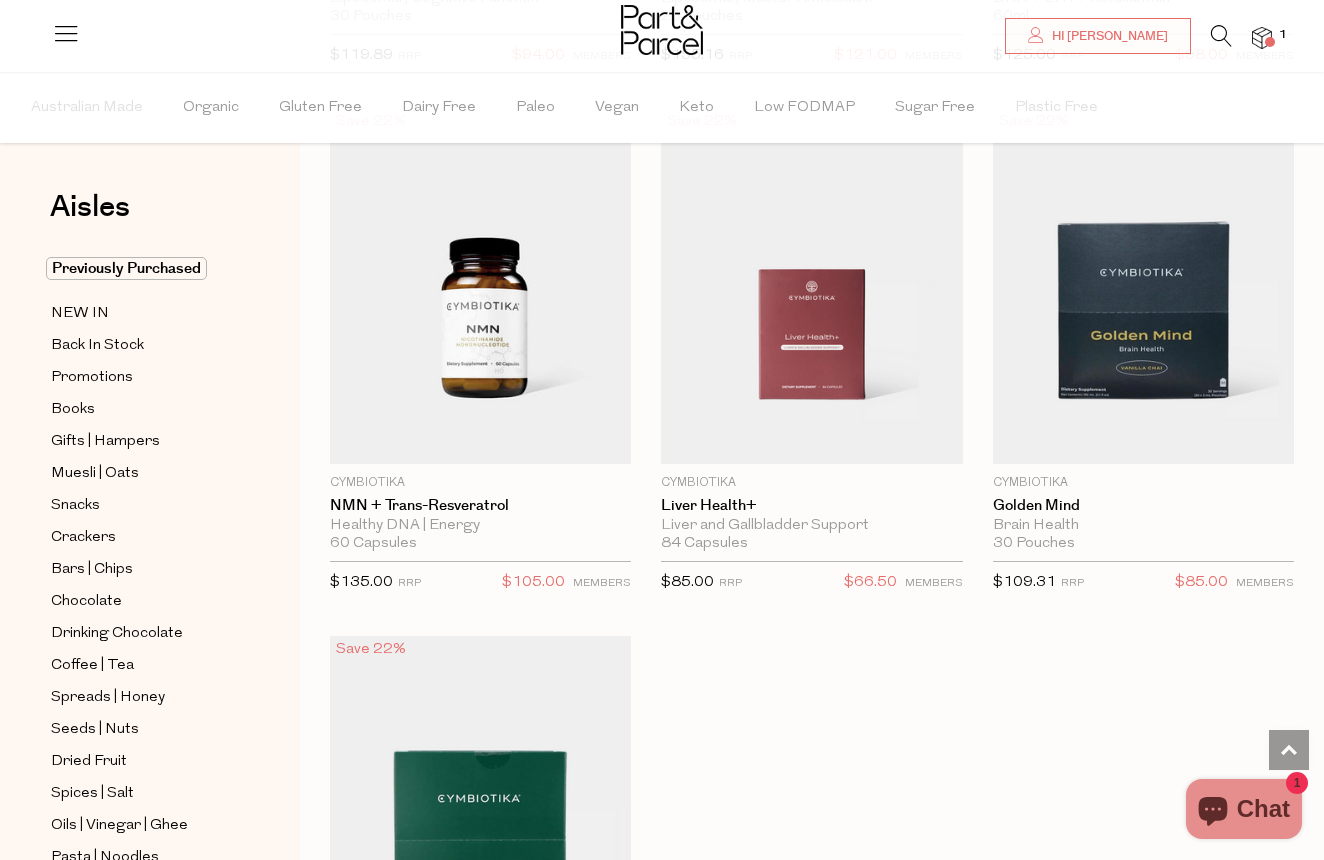 scroll, scrollTop: 3051, scrollLeft: 0, axis: vertical 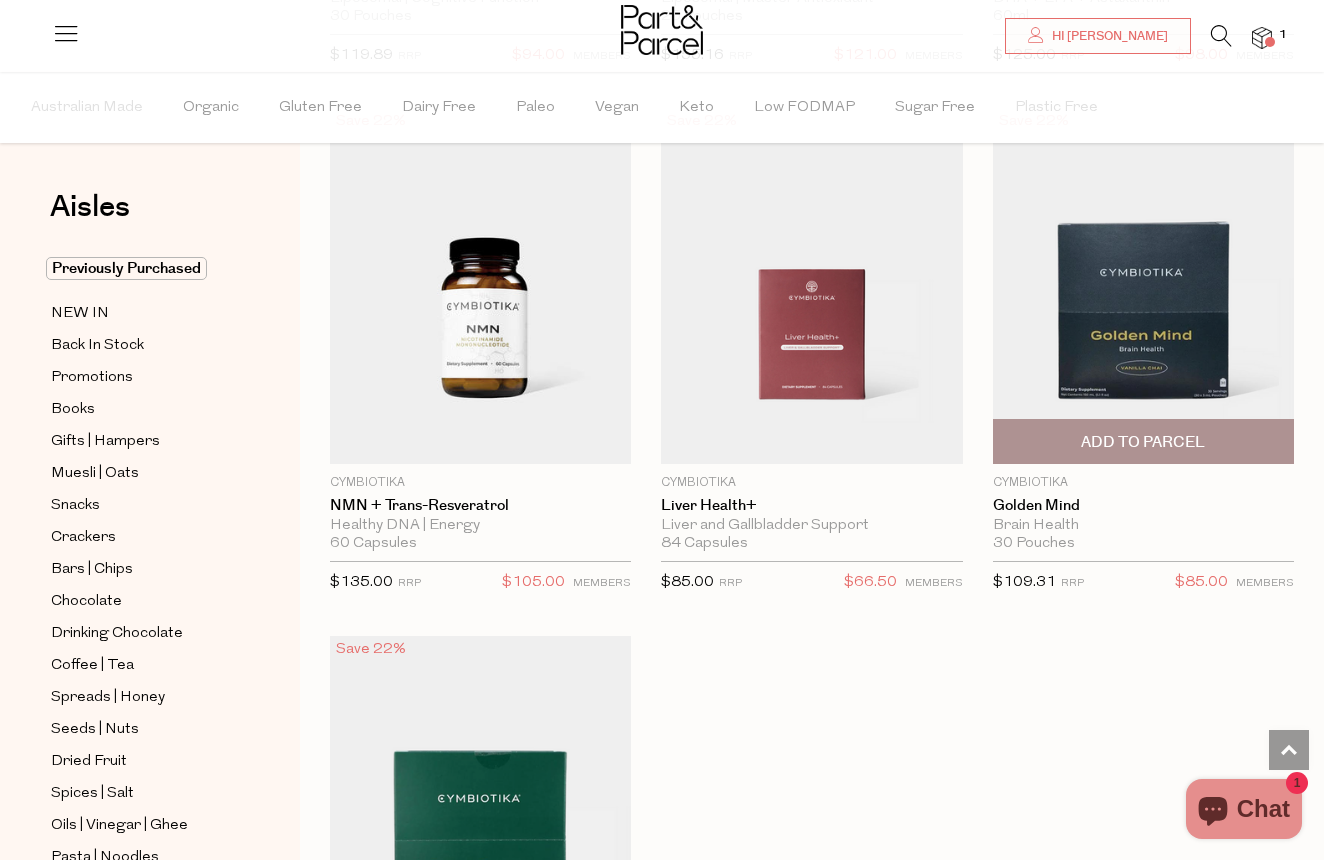 click on "Add To Parcel" at bounding box center [1143, 442] 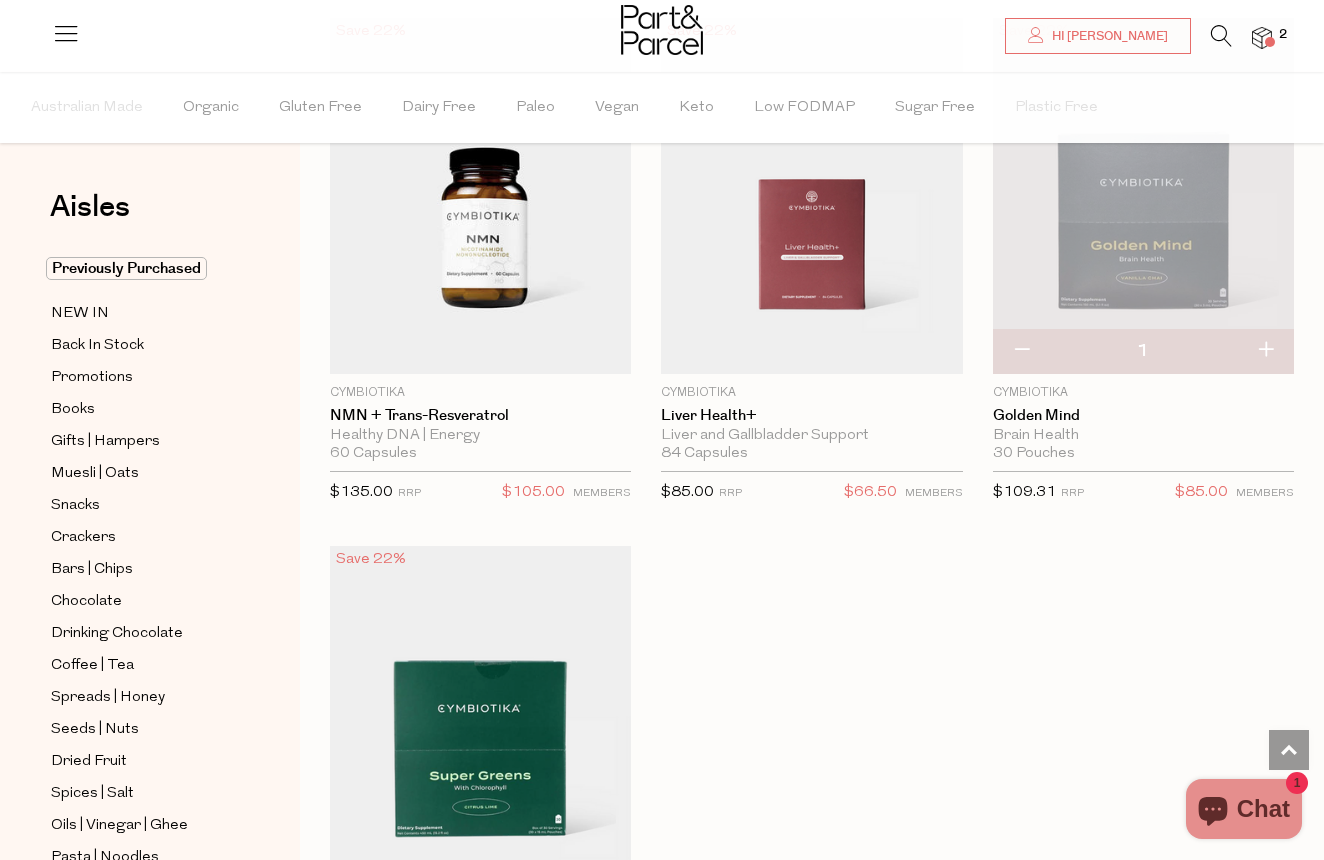 scroll, scrollTop: 3145, scrollLeft: 0, axis: vertical 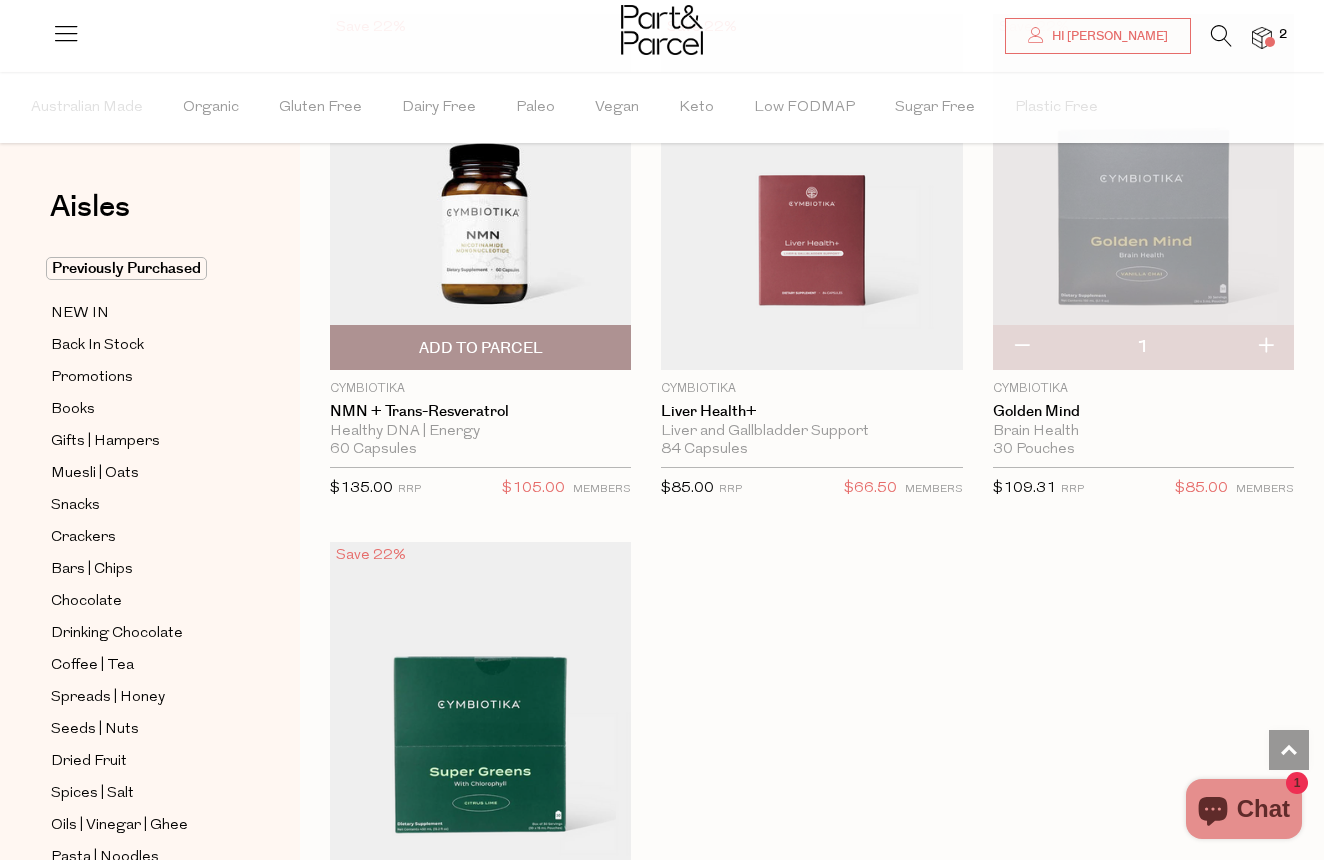 click on "Add To Parcel" at bounding box center (481, 348) 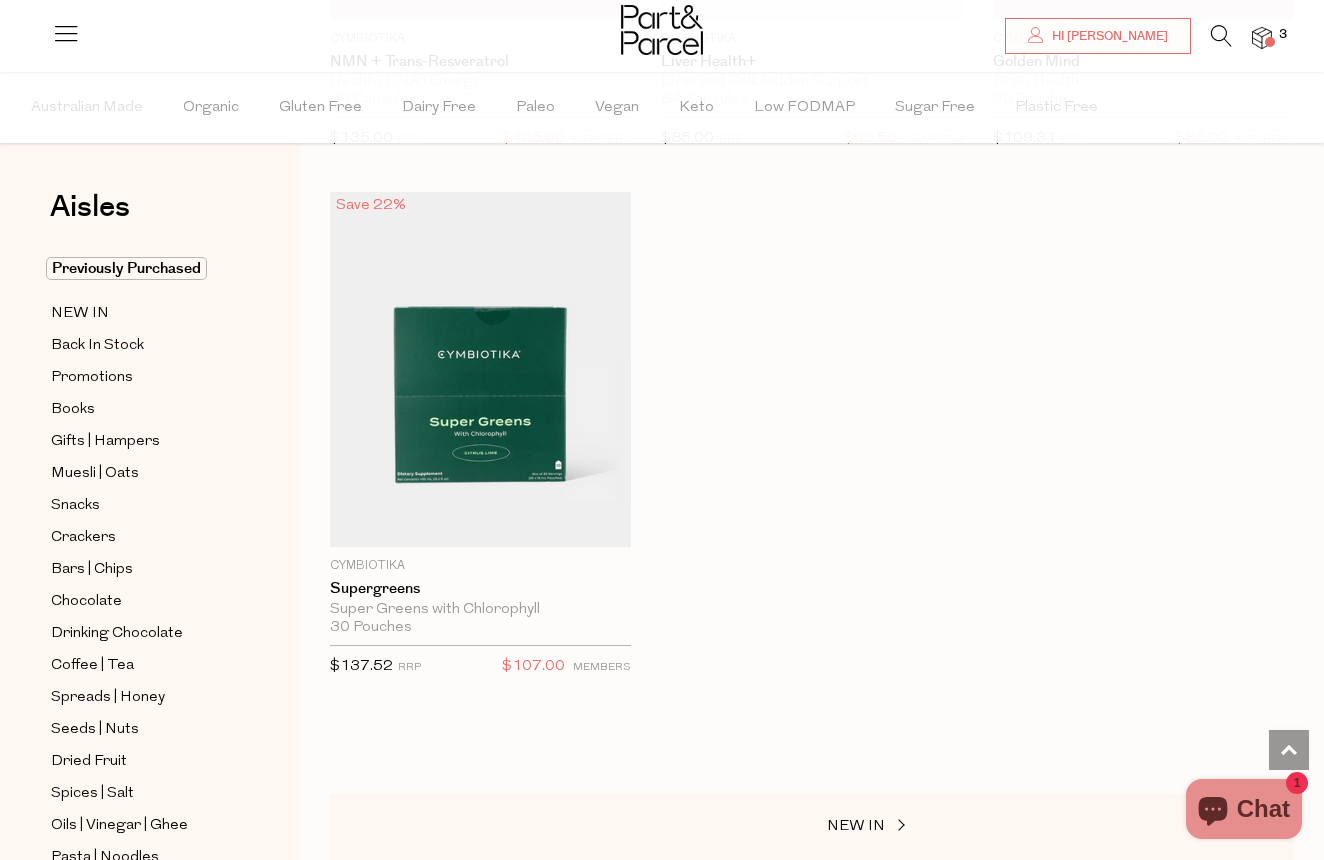 scroll, scrollTop: 3513, scrollLeft: 0, axis: vertical 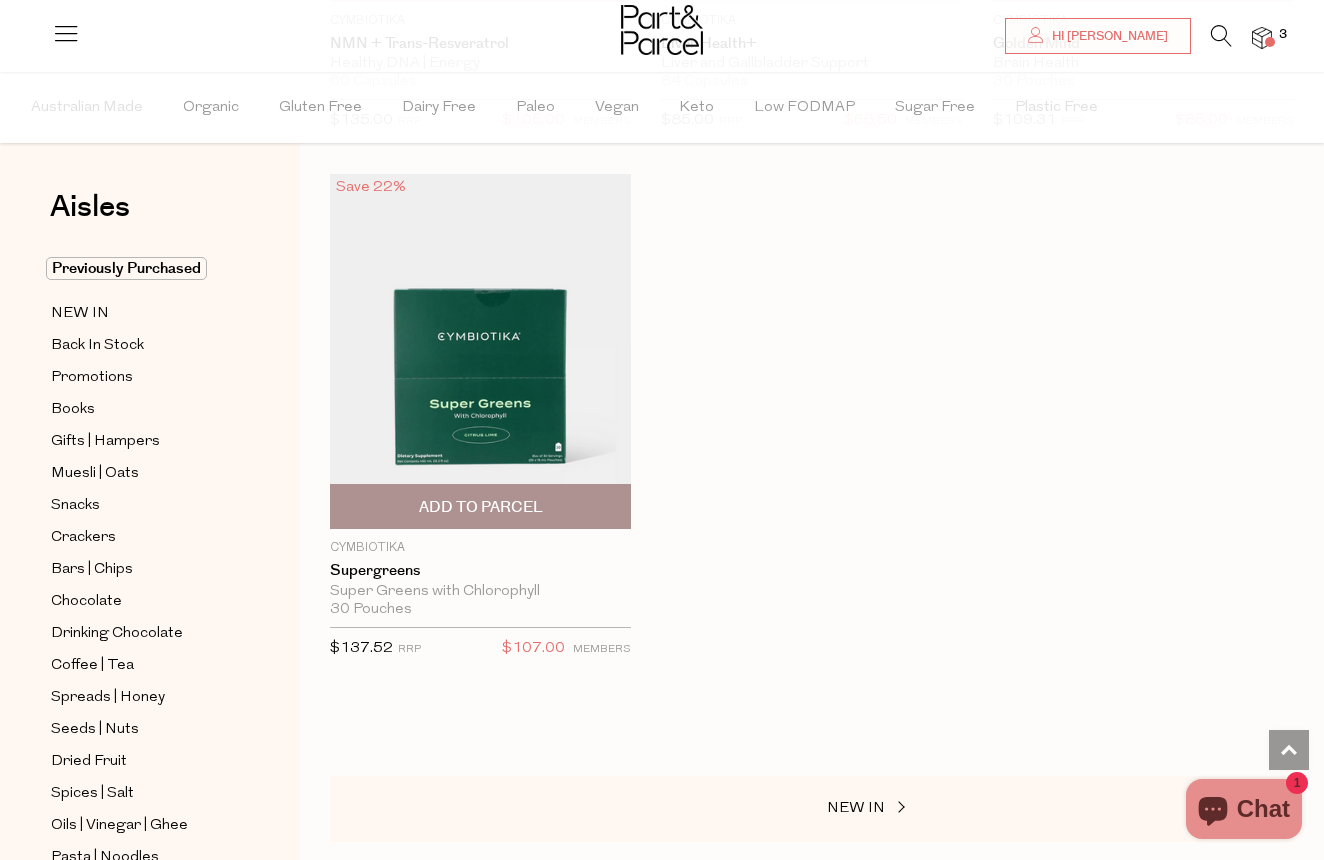 click on "Add To Parcel" at bounding box center [481, 507] 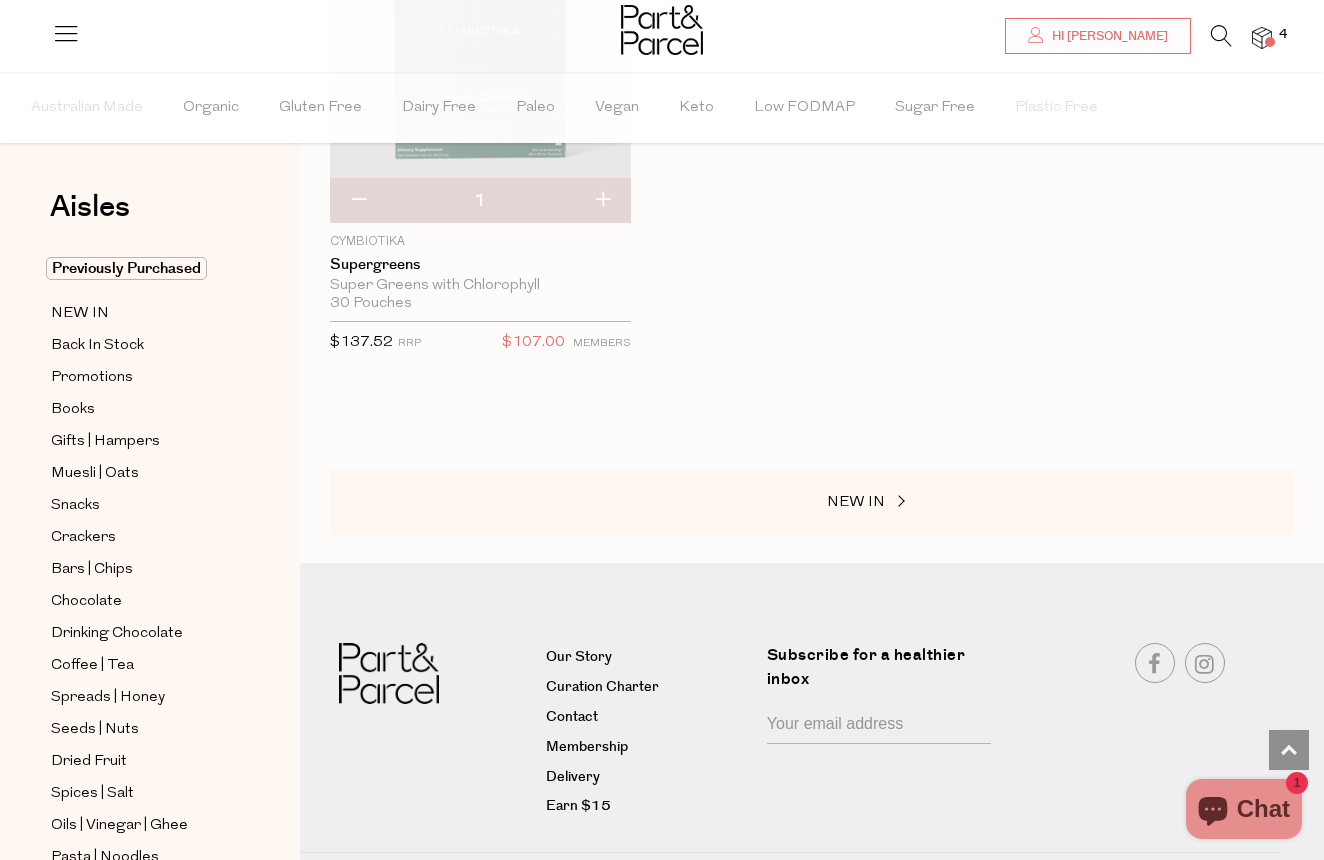 scroll, scrollTop: 3858, scrollLeft: 0, axis: vertical 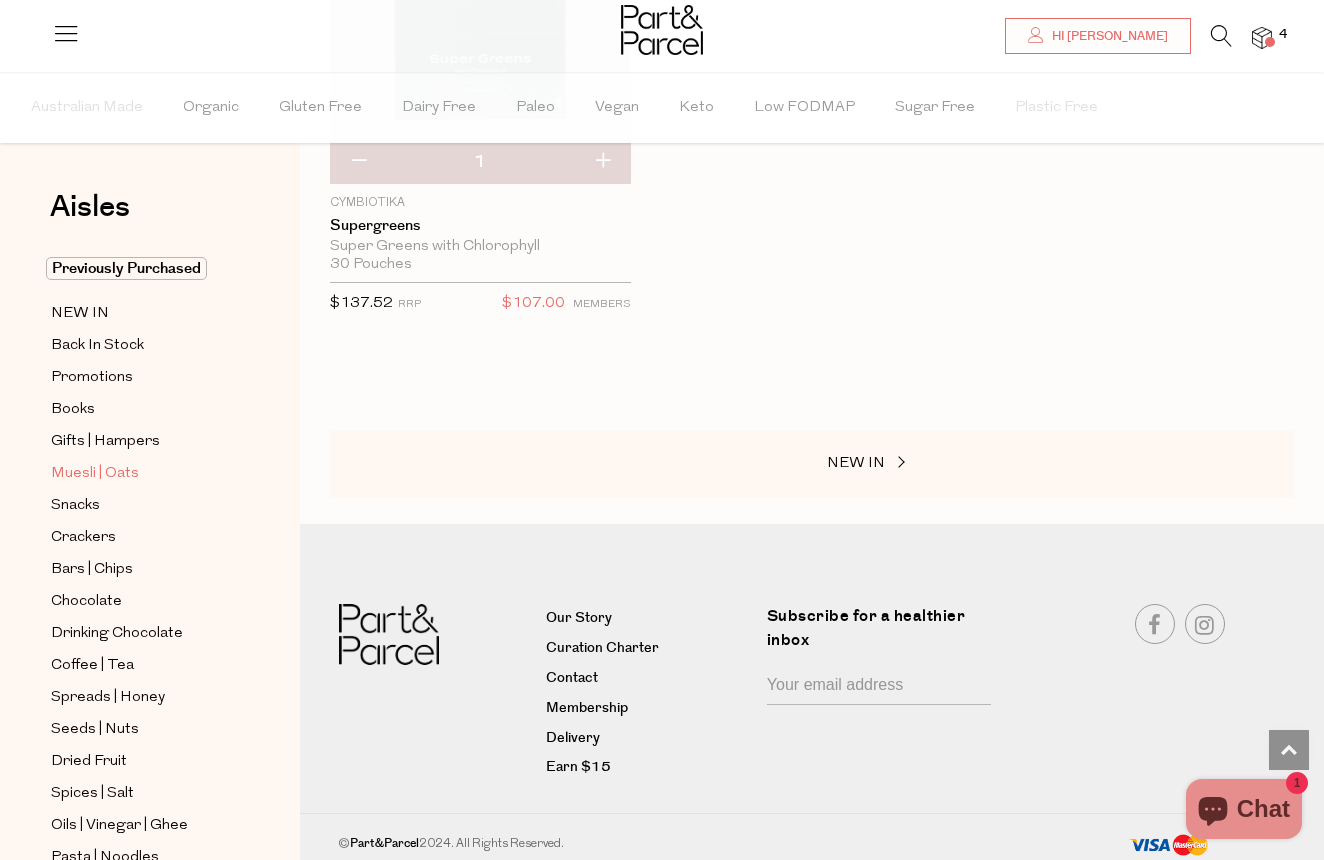 click on "Muesli | Oats" at bounding box center [95, 474] 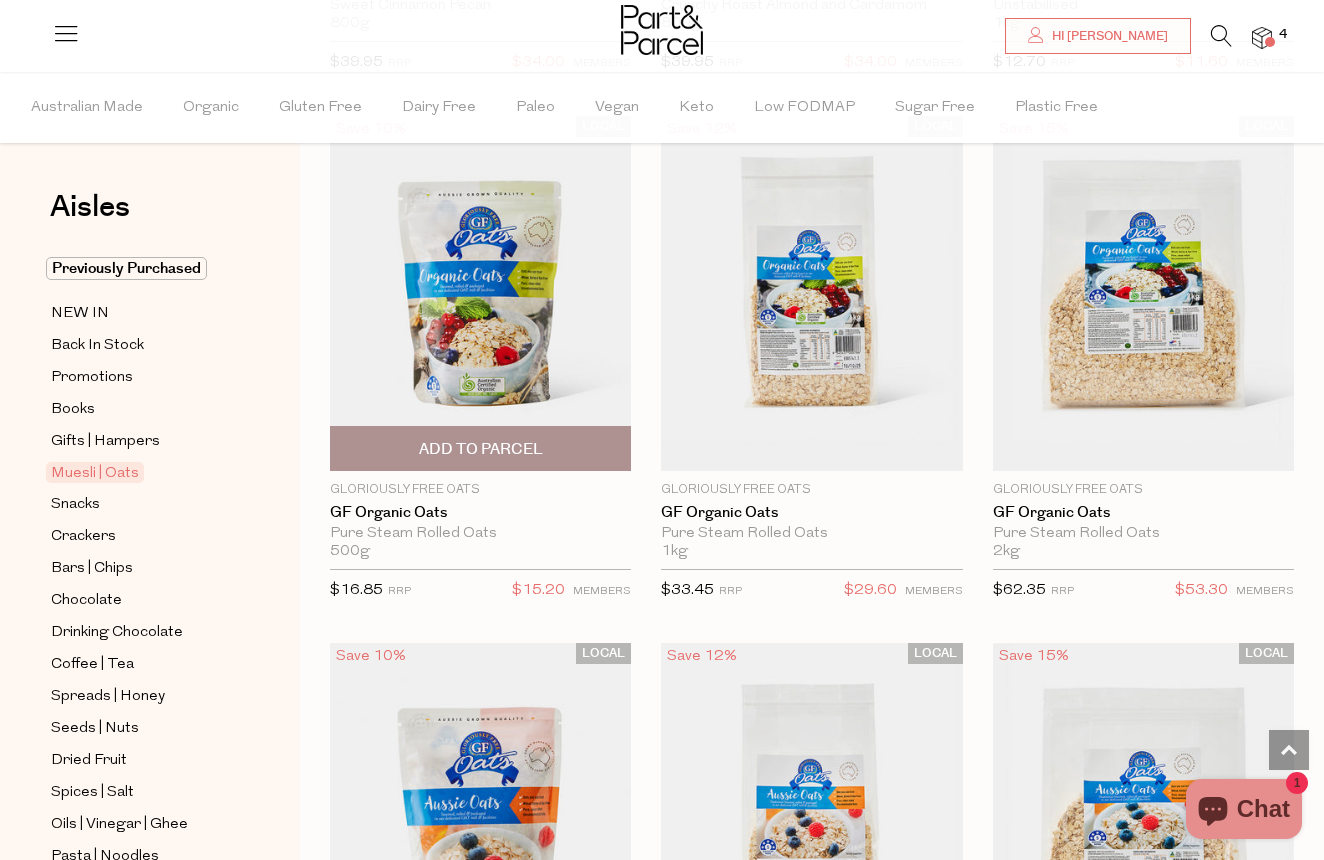 scroll, scrollTop: 5422, scrollLeft: 0, axis: vertical 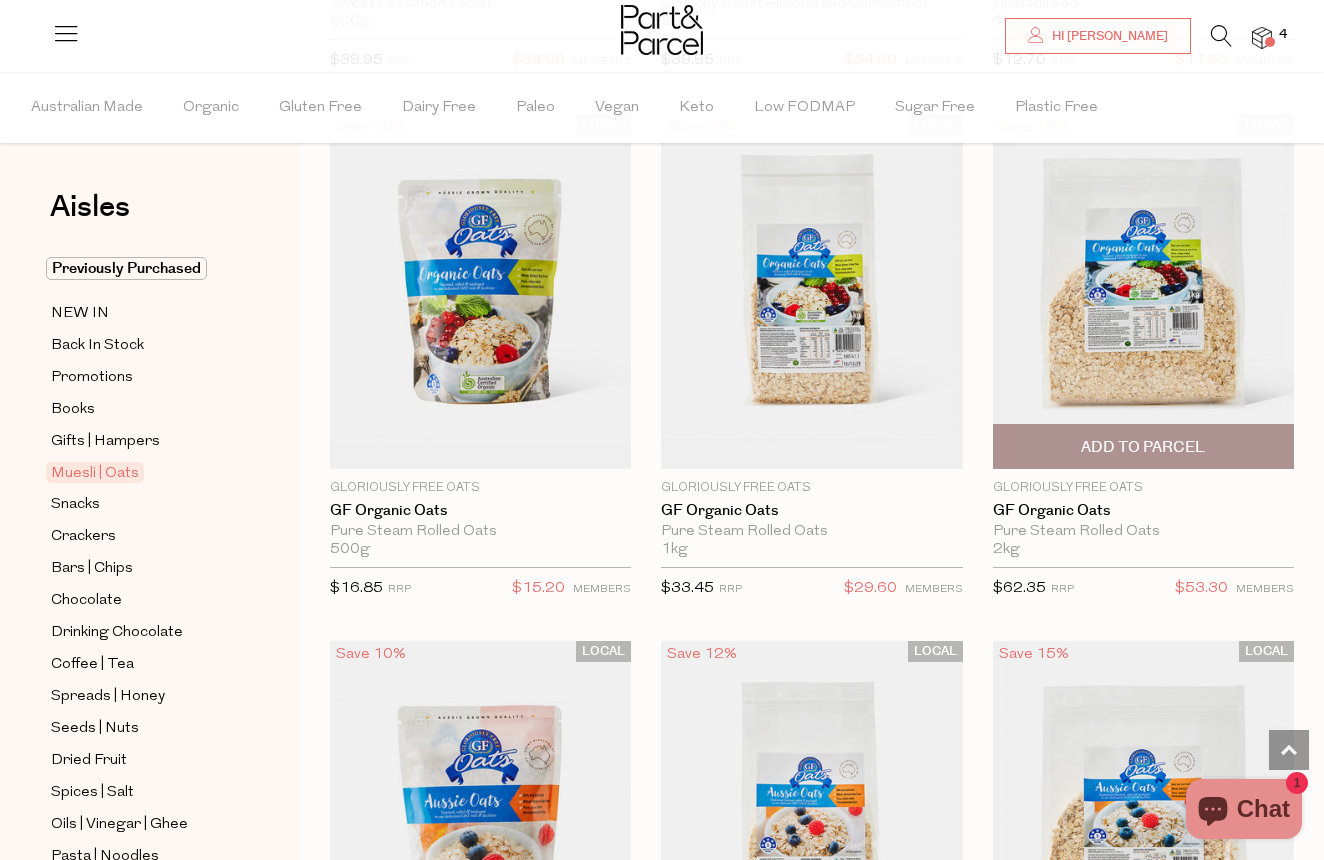 click on "Add To Parcel" at bounding box center (1143, 447) 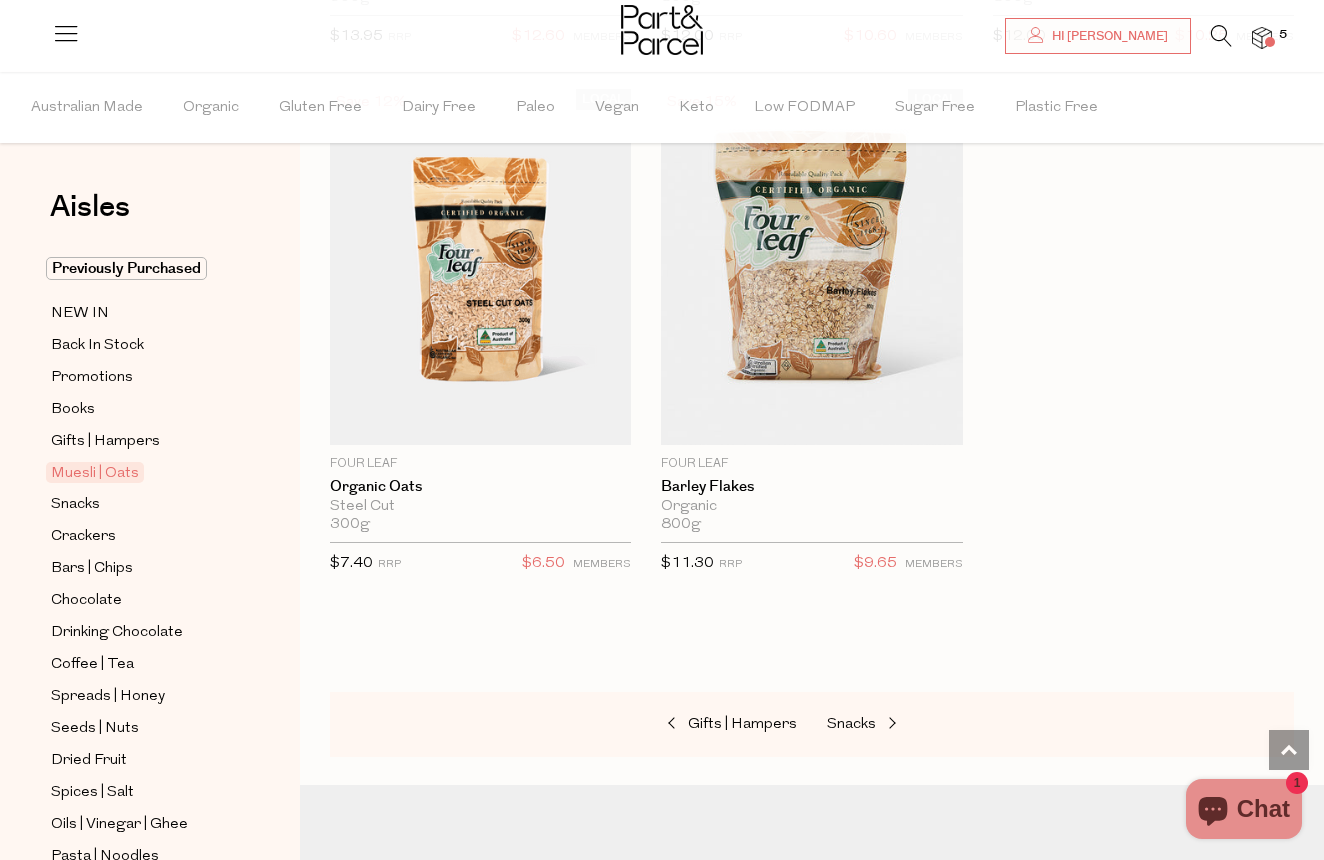 scroll, scrollTop: 7041, scrollLeft: 0, axis: vertical 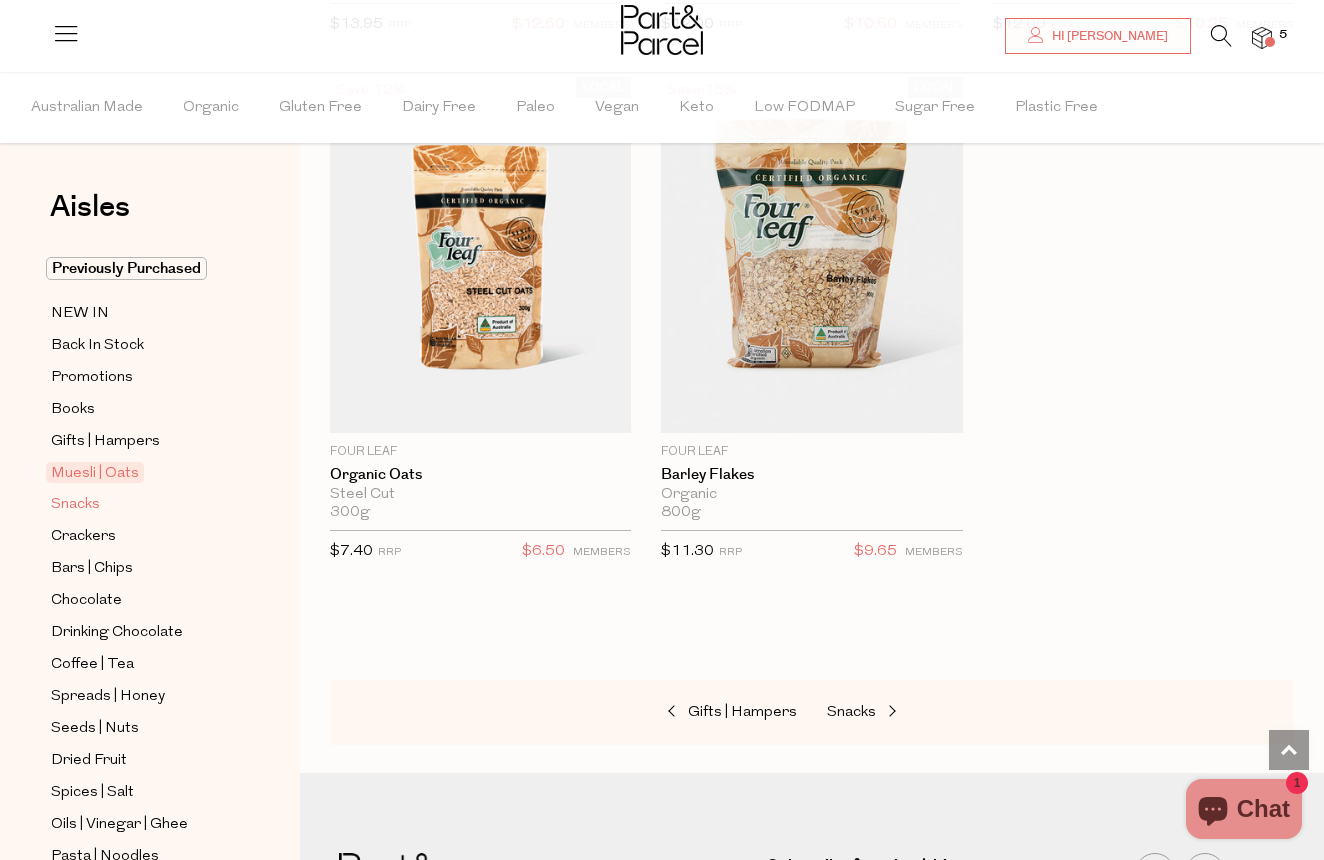 click on "Snacks" at bounding box center [75, 505] 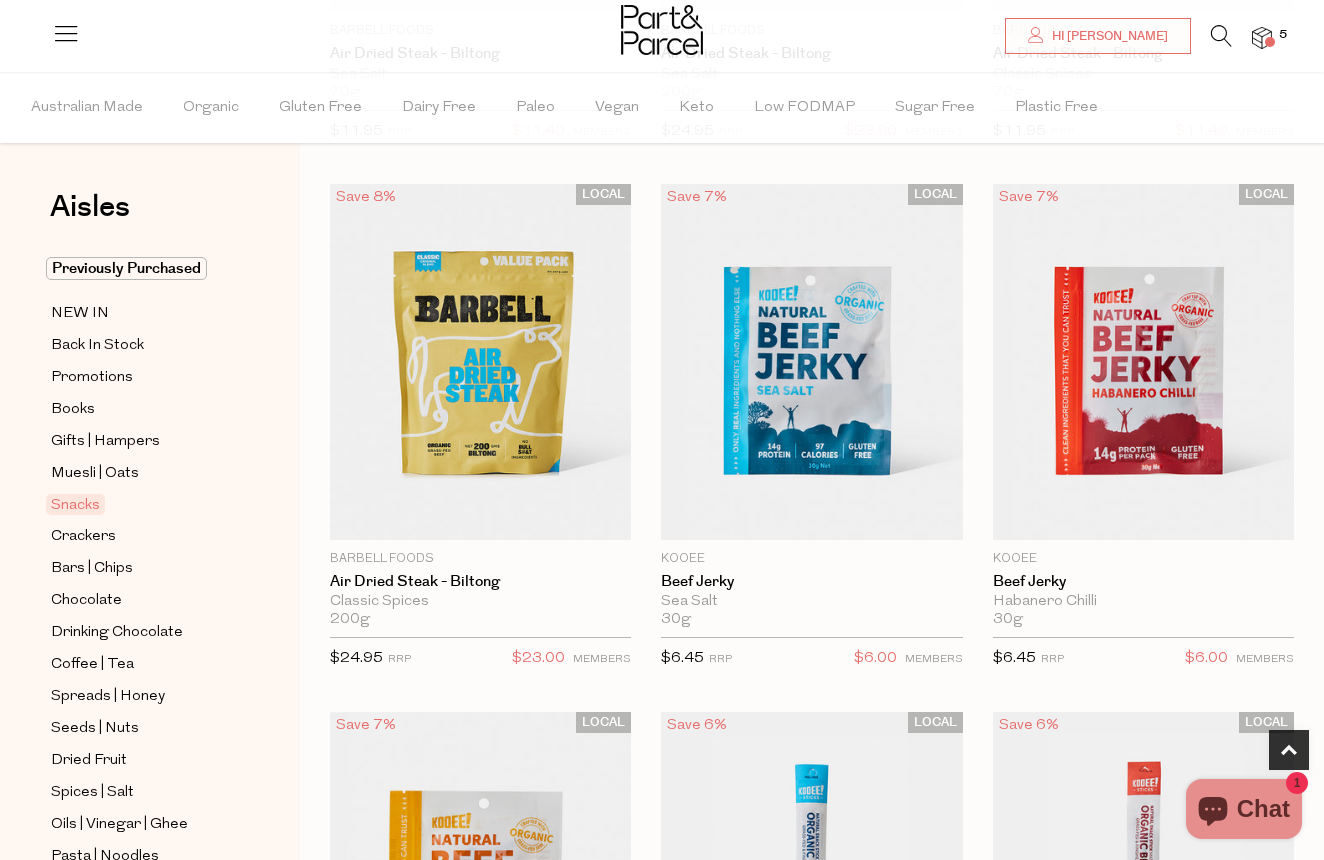 scroll, scrollTop: 605, scrollLeft: 0, axis: vertical 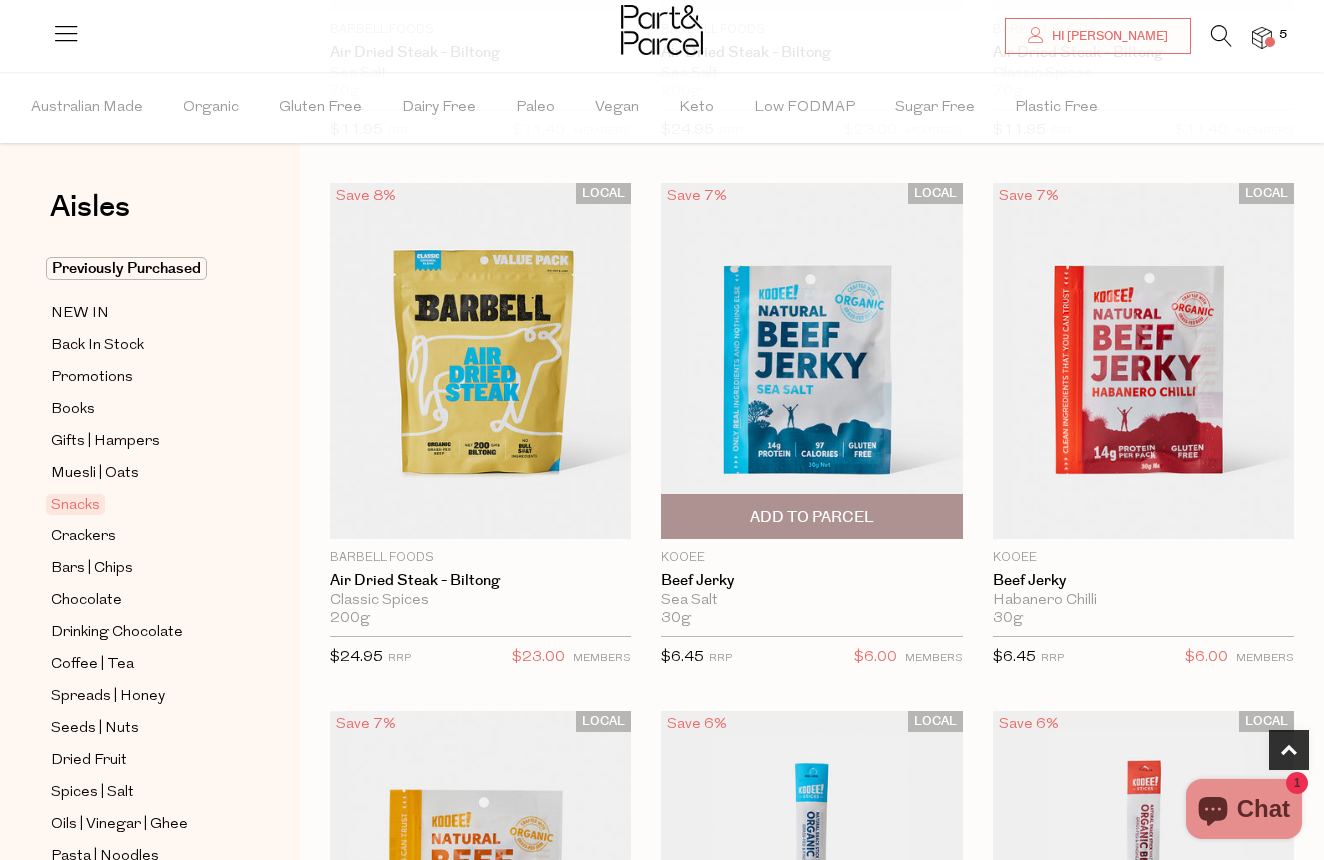 click on "Add To Parcel" at bounding box center (812, 517) 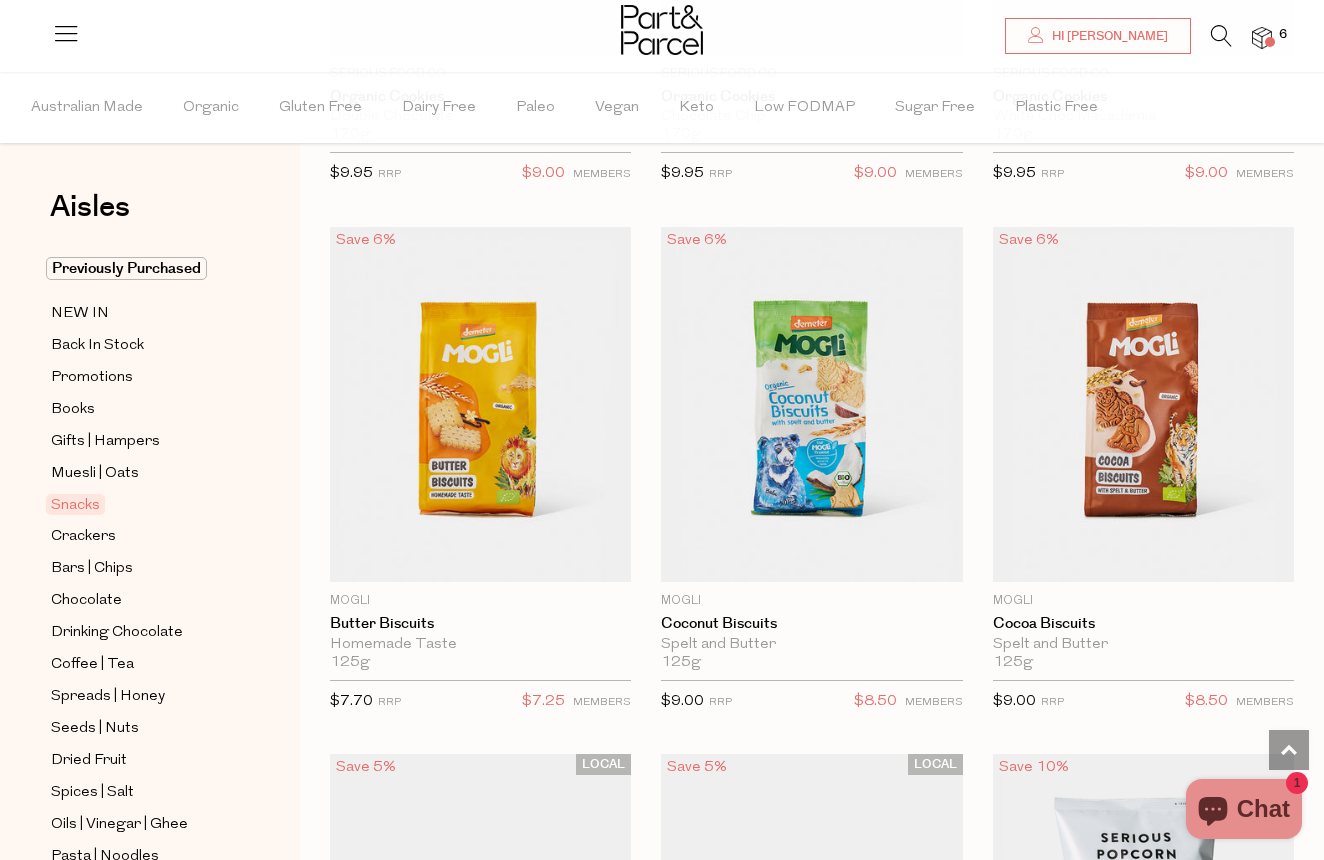 scroll, scrollTop: 6362, scrollLeft: 0, axis: vertical 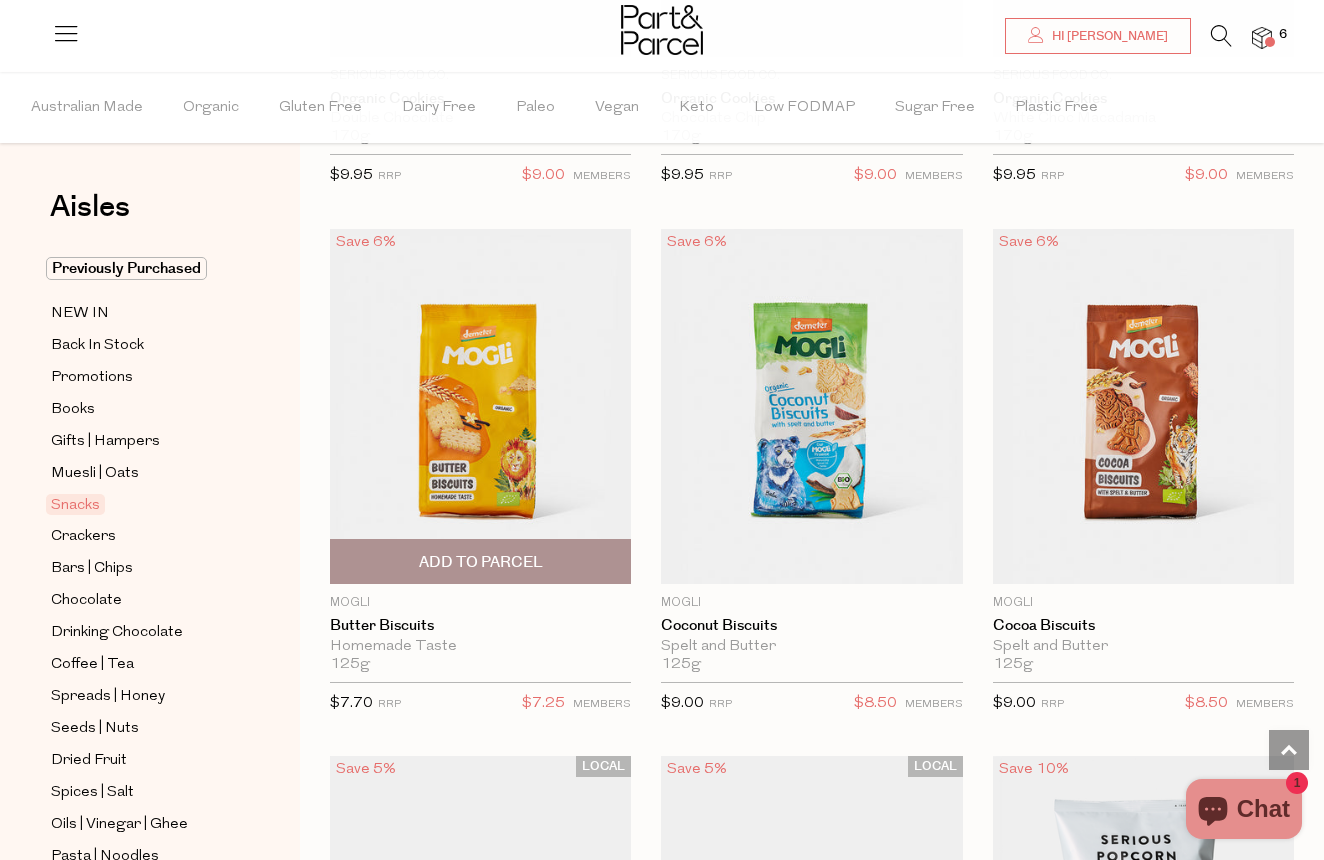 click on "Add To Parcel" at bounding box center [480, 561] 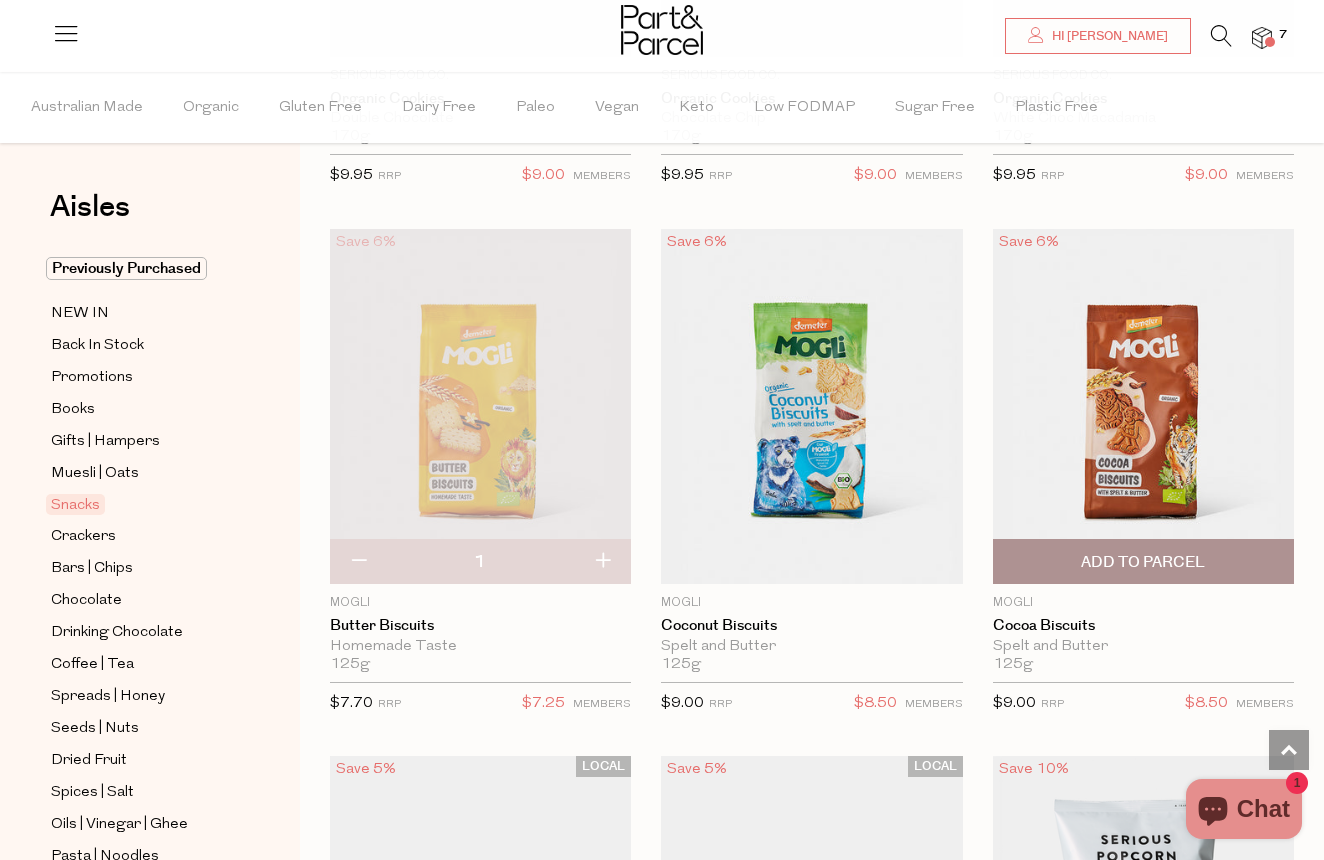 click on "Add To Parcel" at bounding box center [1143, 562] 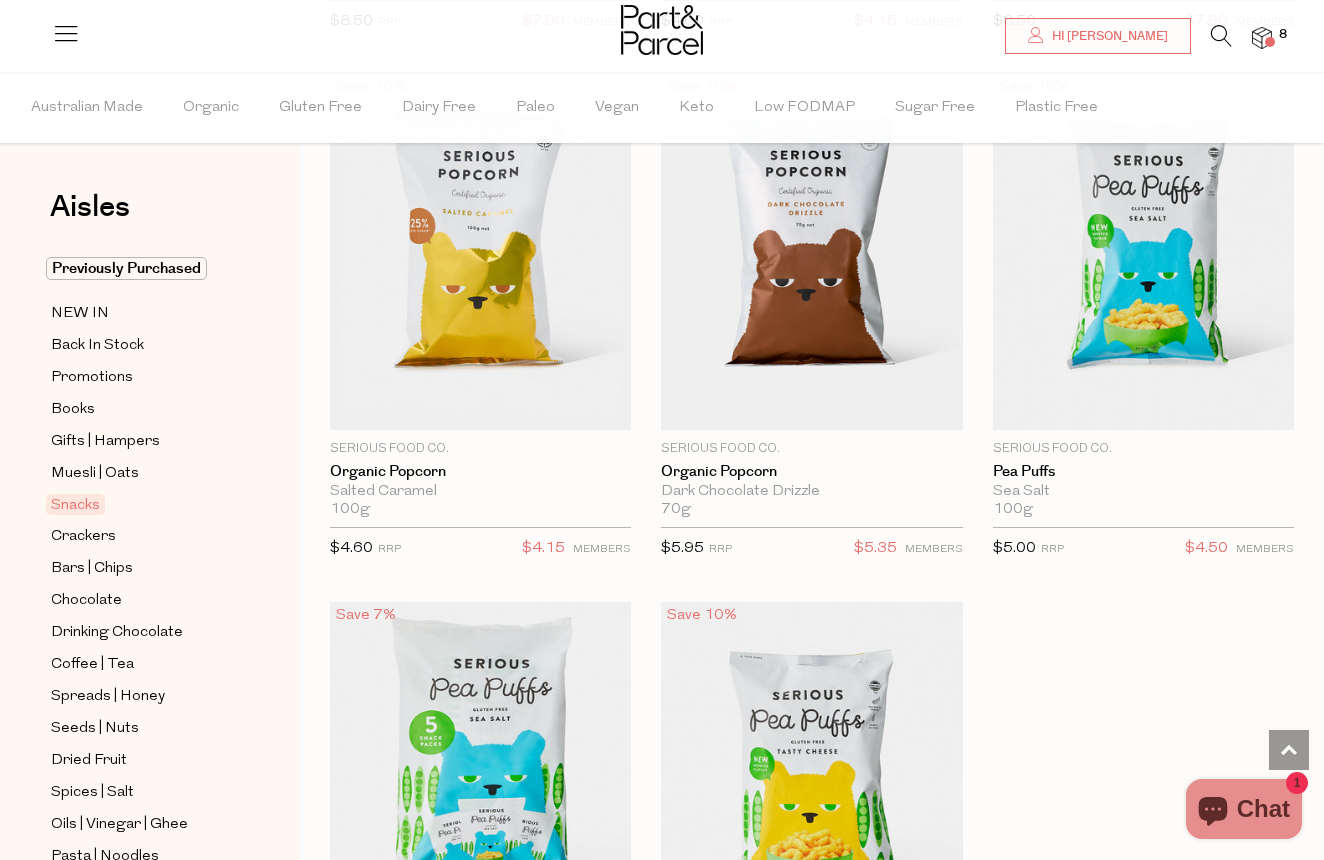 scroll, scrollTop: 8109, scrollLeft: 0, axis: vertical 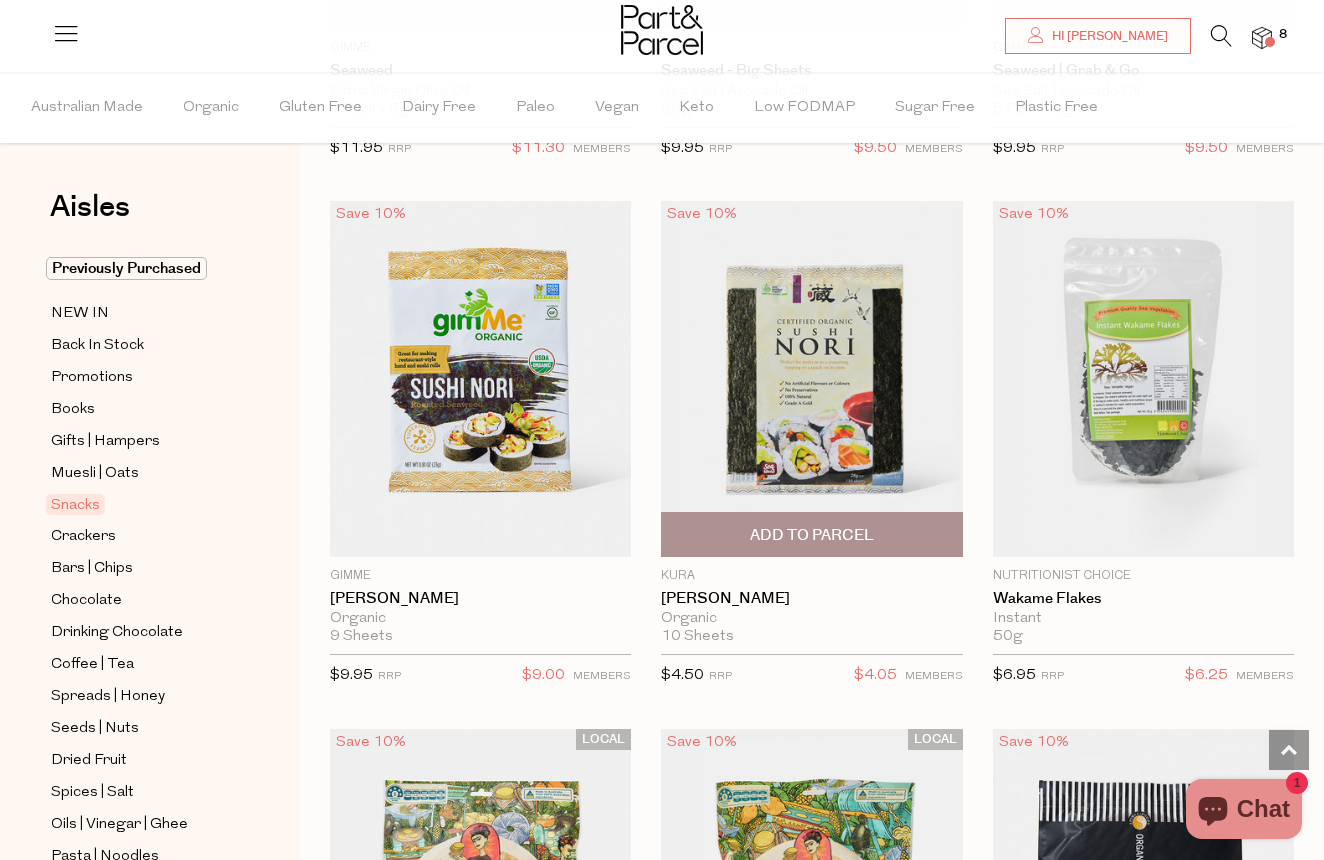 click on "Add To Parcel" at bounding box center (812, 535) 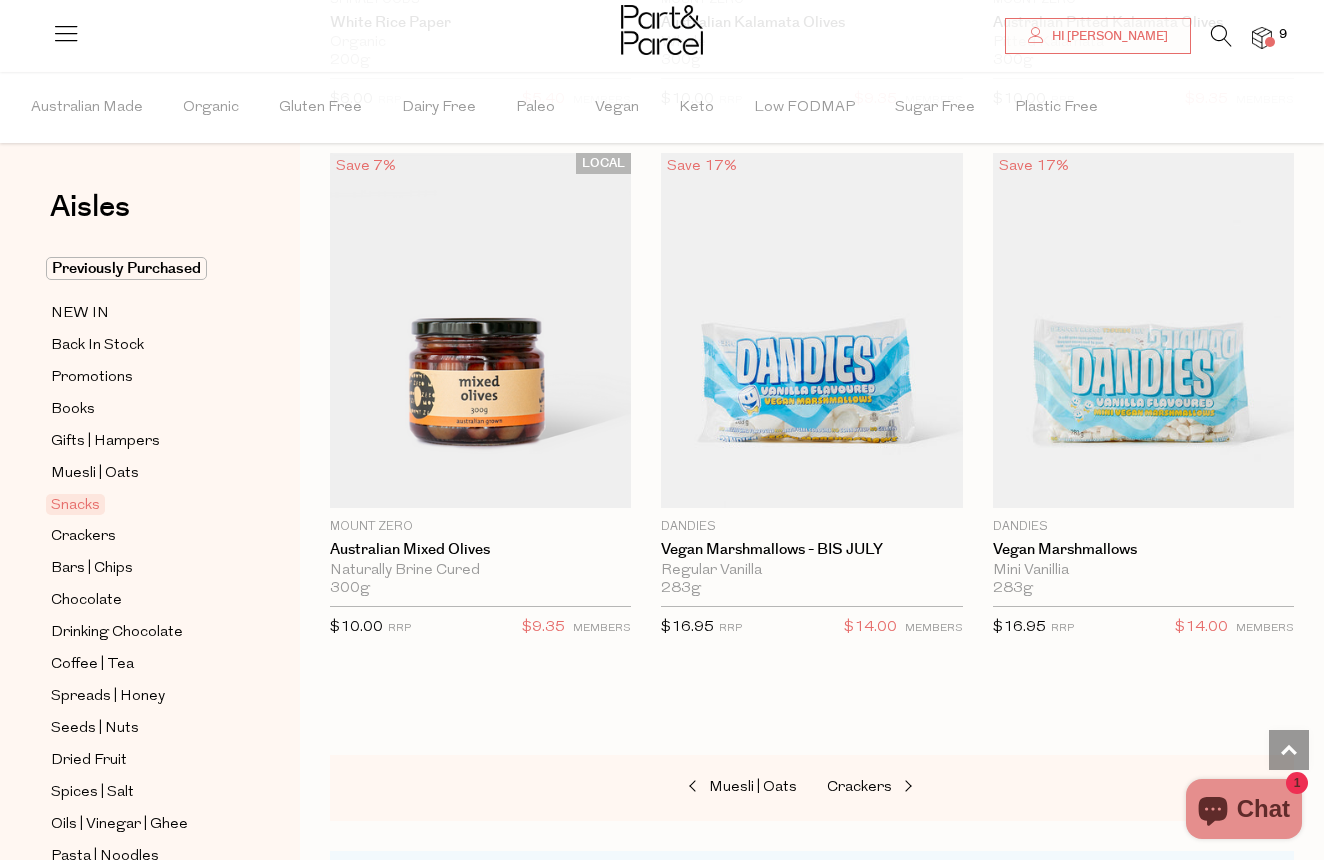 scroll, scrollTop: 11711, scrollLeft: 0, axis: vertical 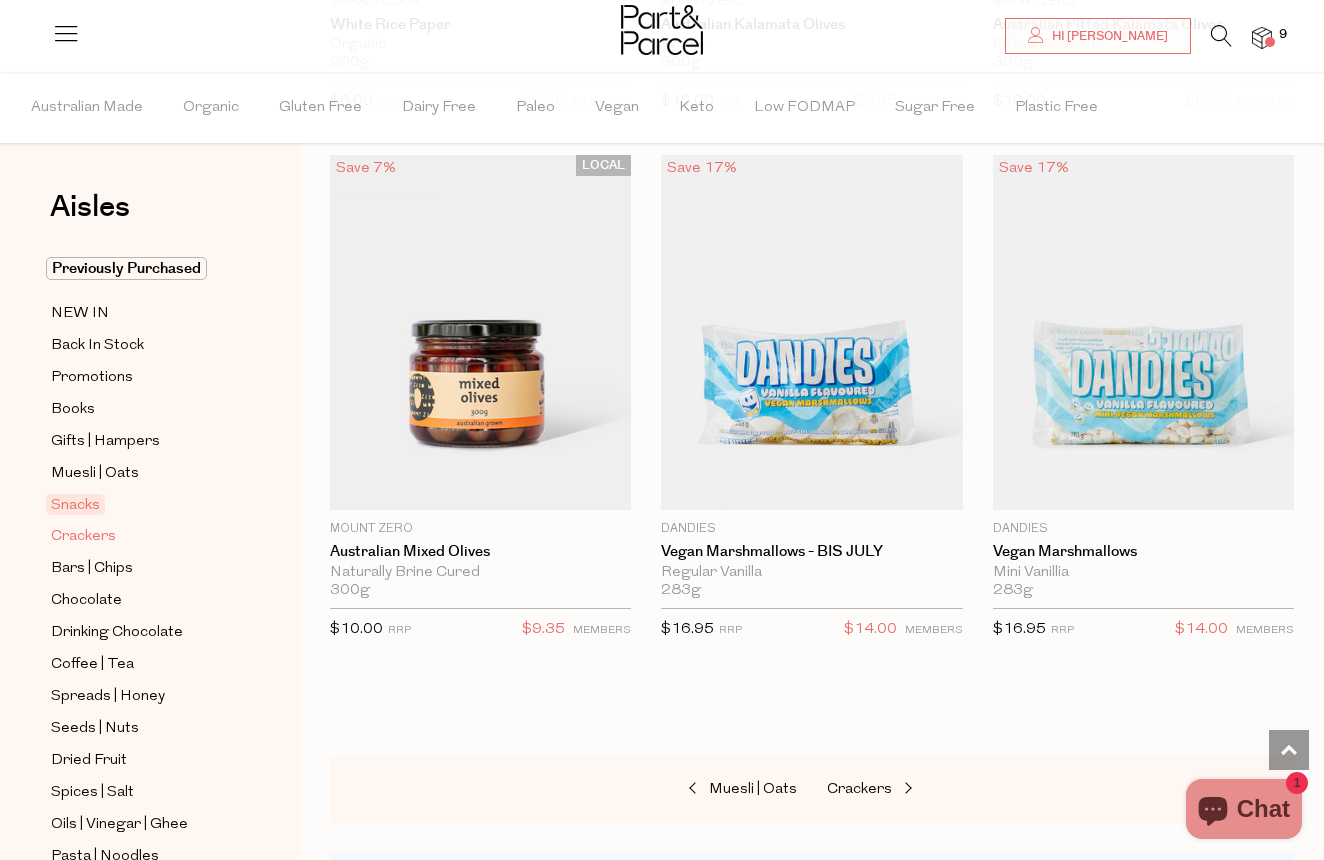 click on "Crackers" at bounding box center (83, 537) 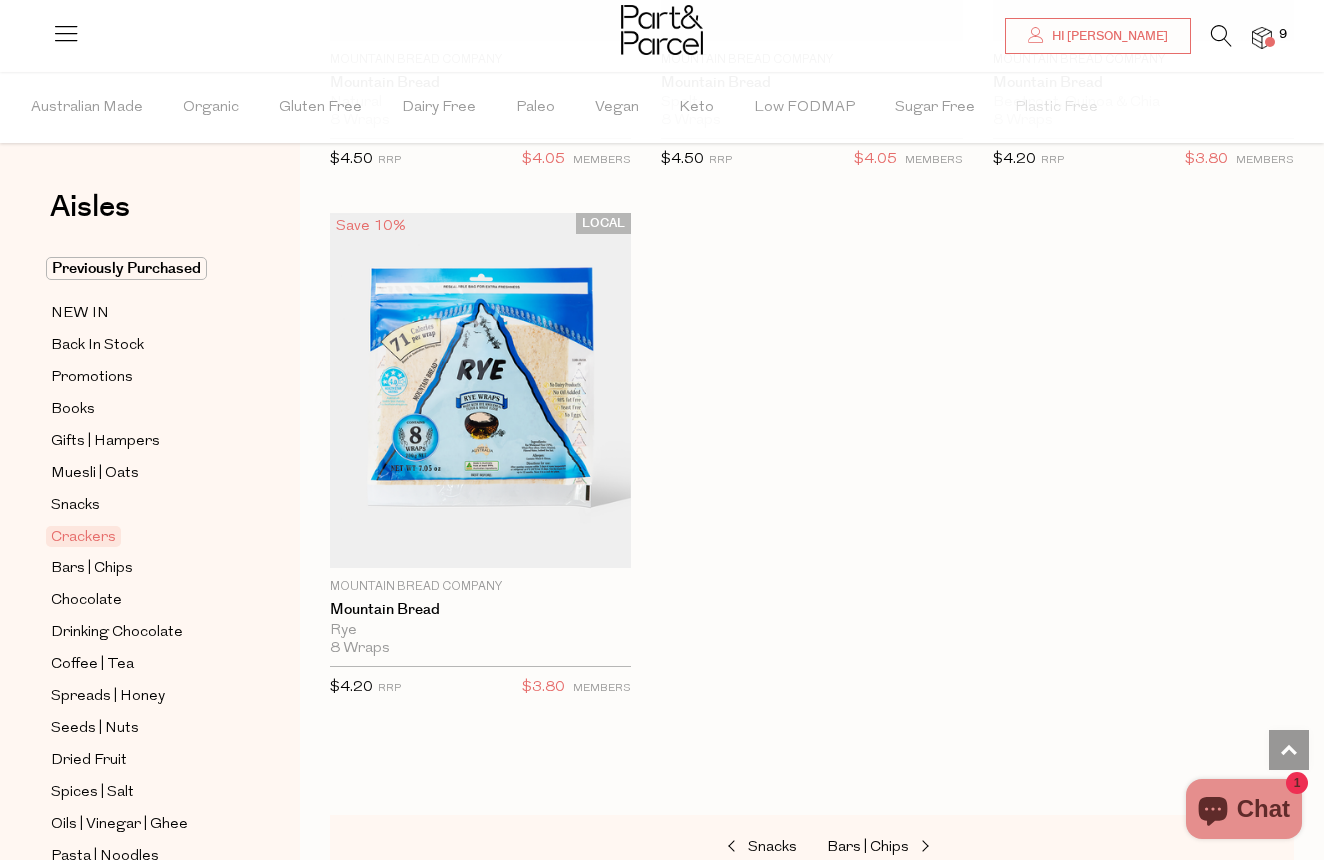 scroll, scrollTop: 6393, scrollLeft: 0, axis: vertical 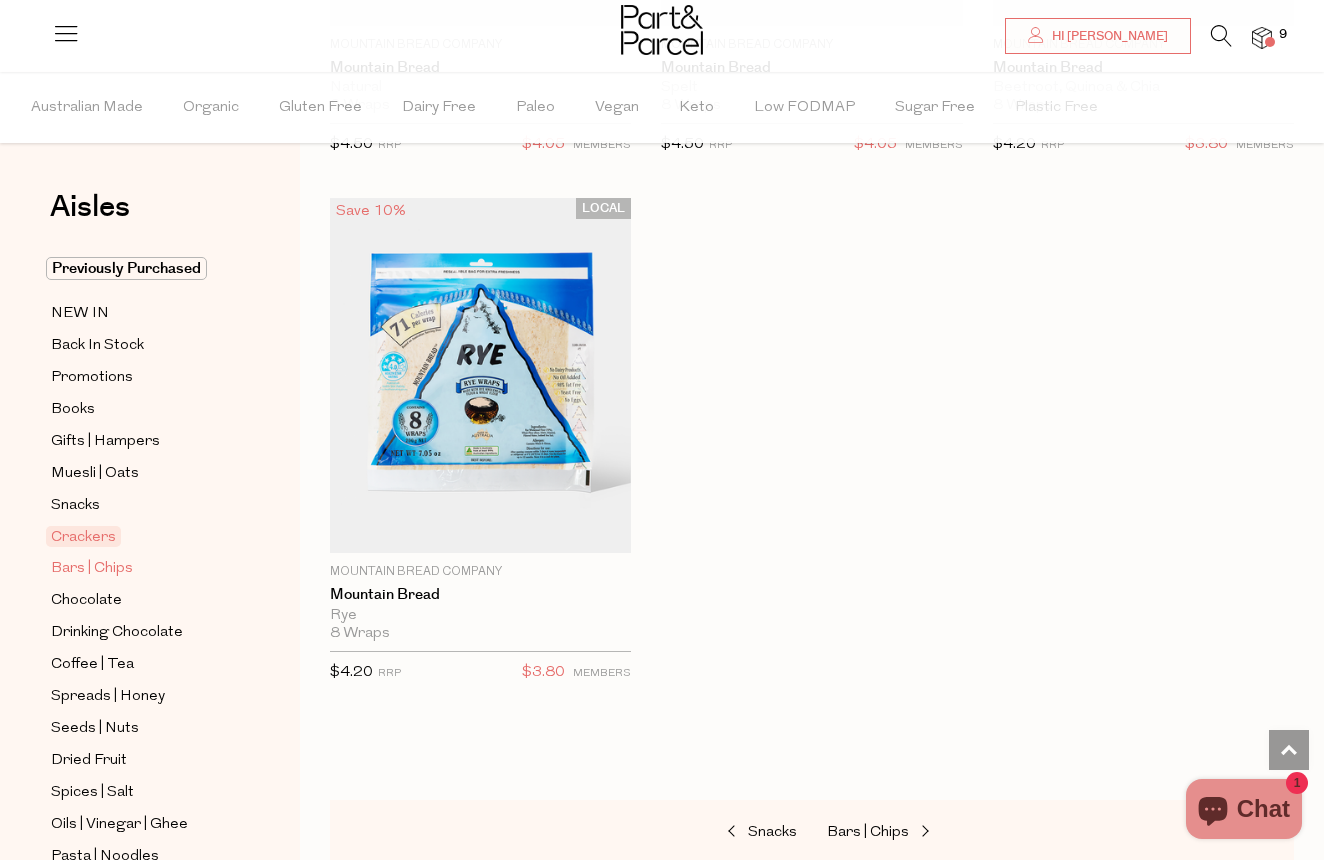 click on "Bars | Chips" at bounding box center [92, 569] 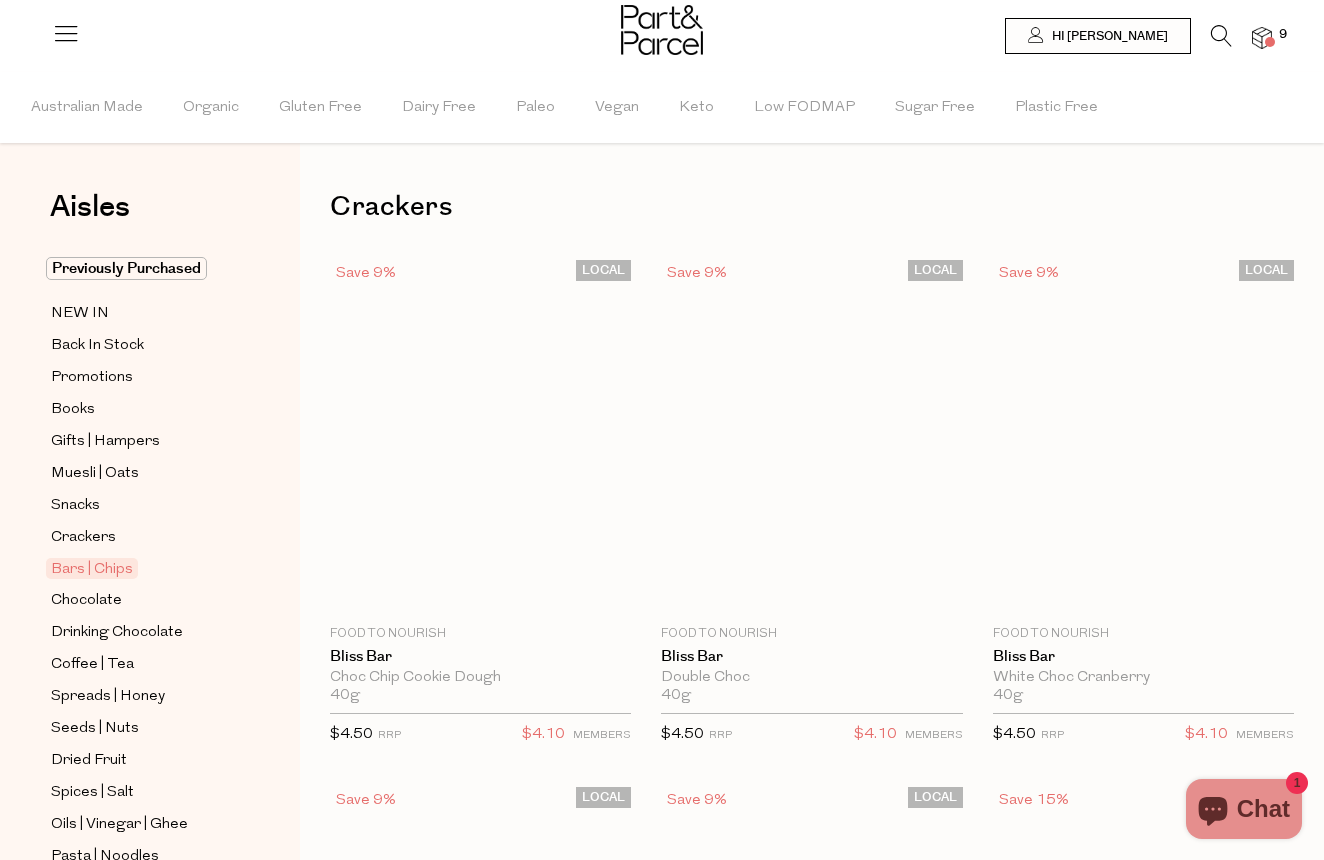 scroll, scrollTop: 0, scrollLeft: 0, axis: both 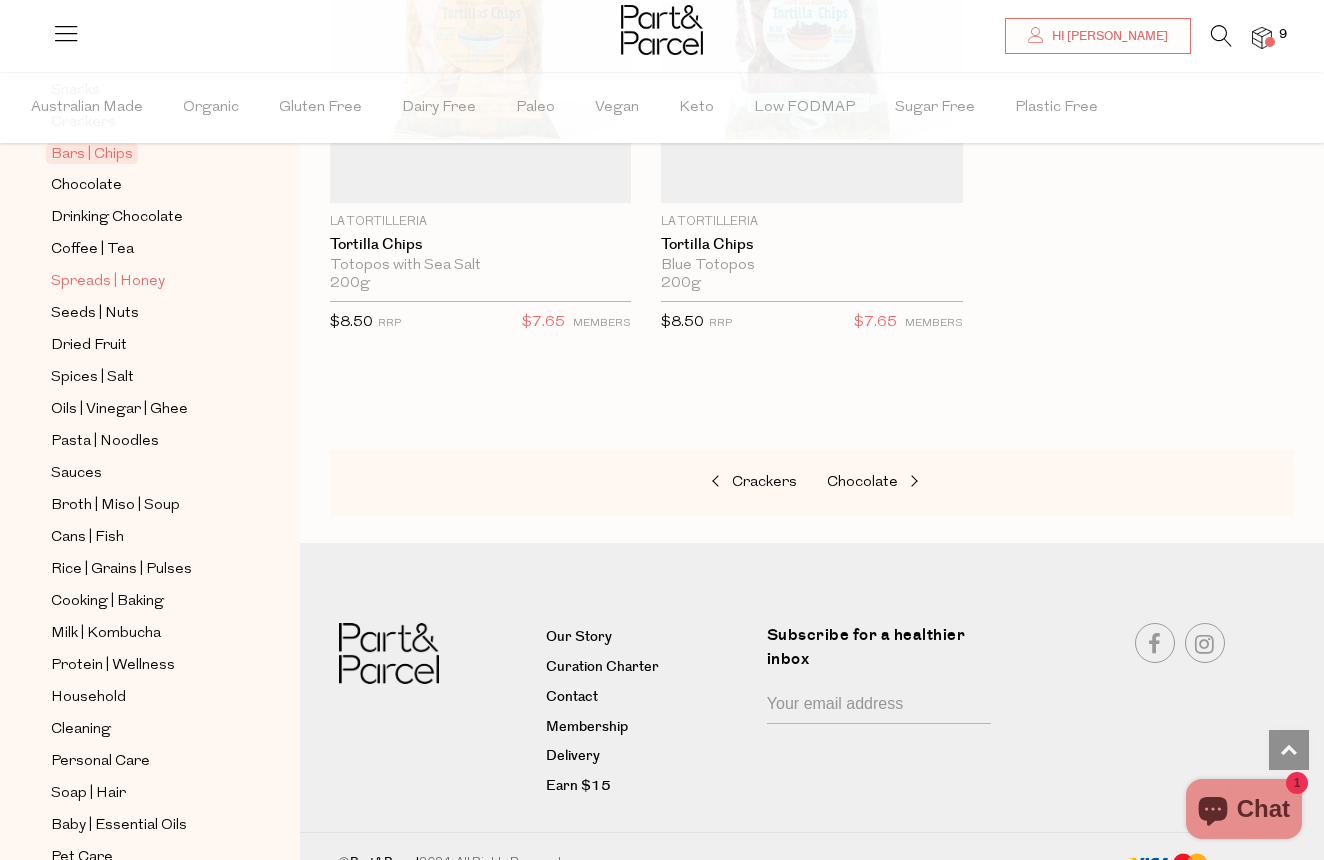click on "Spreads | Honey" at bounding box center (108, 282) 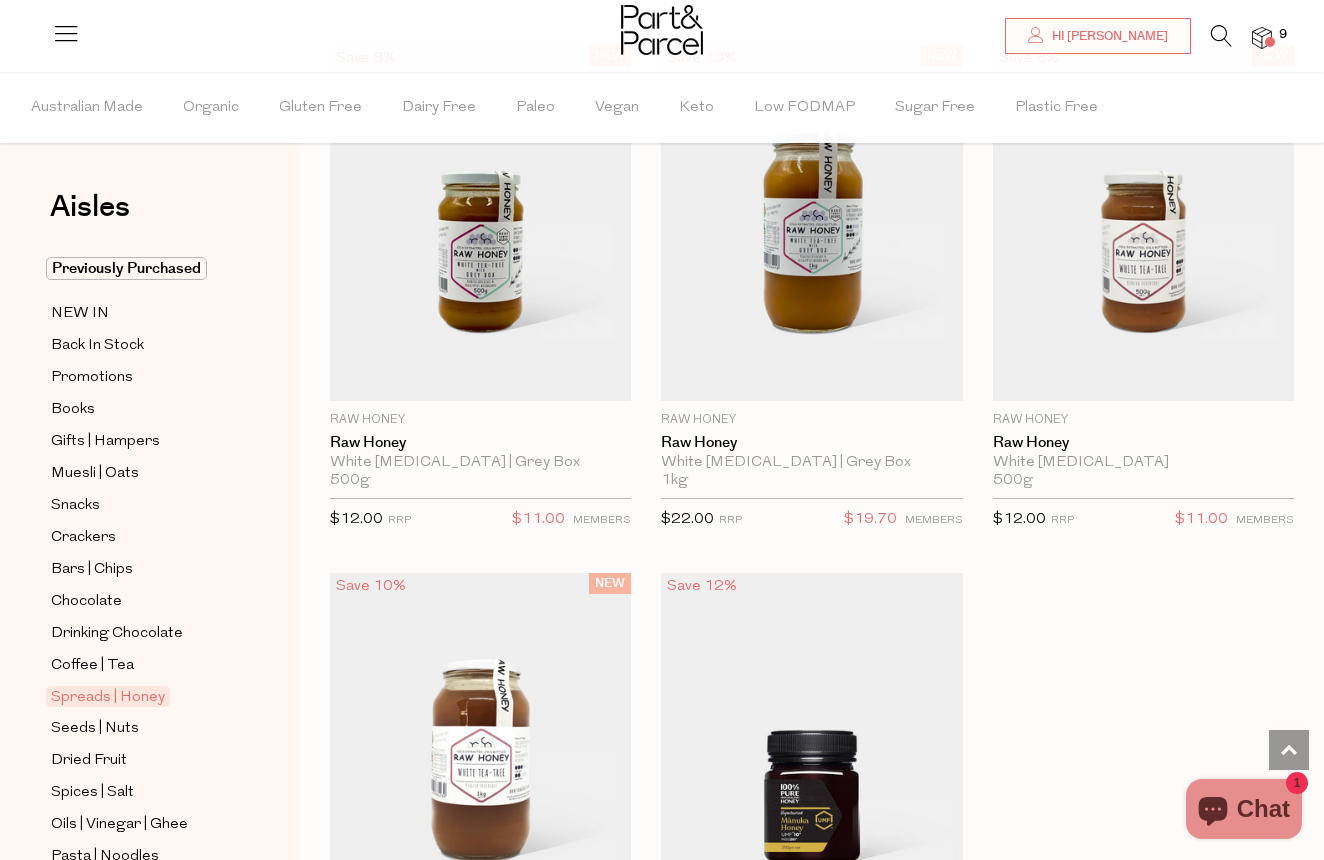 scroll, scrollTop: 8193, scrollLeft: 0, axis: vertical 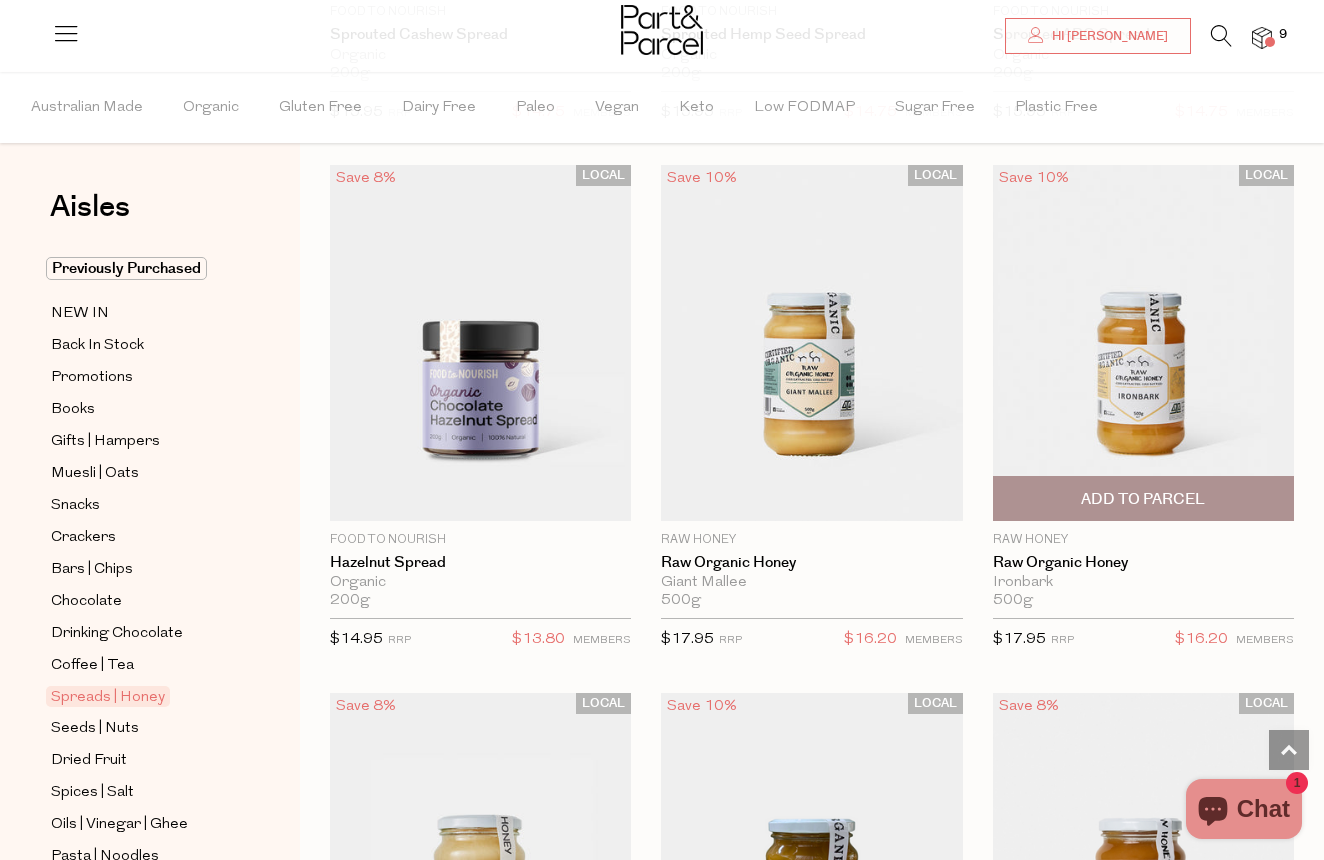 click on "Add To Parcel" at bounding box center (1143, 499) 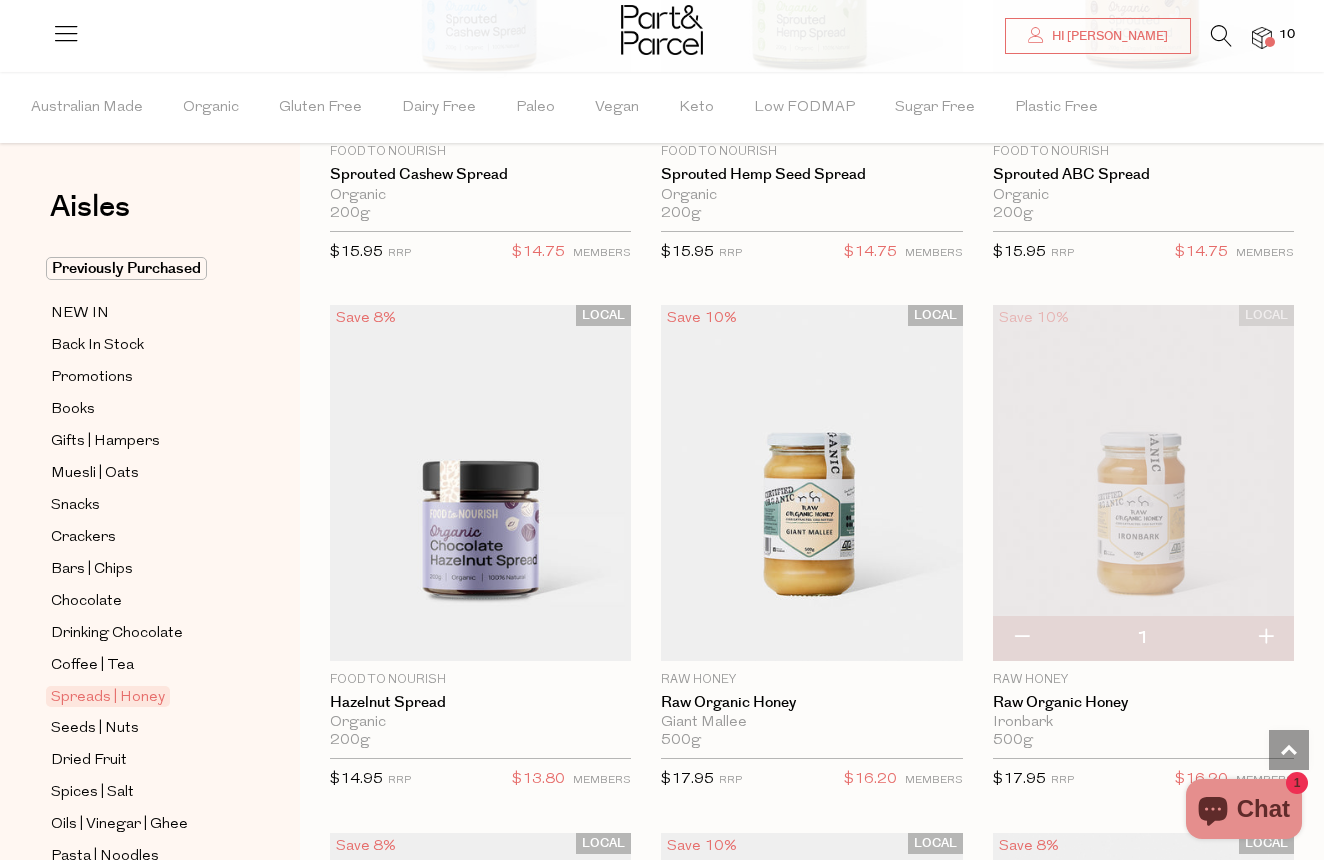 scroll, scrollTop: 6811, scrollLeft: 0, axis: vertical 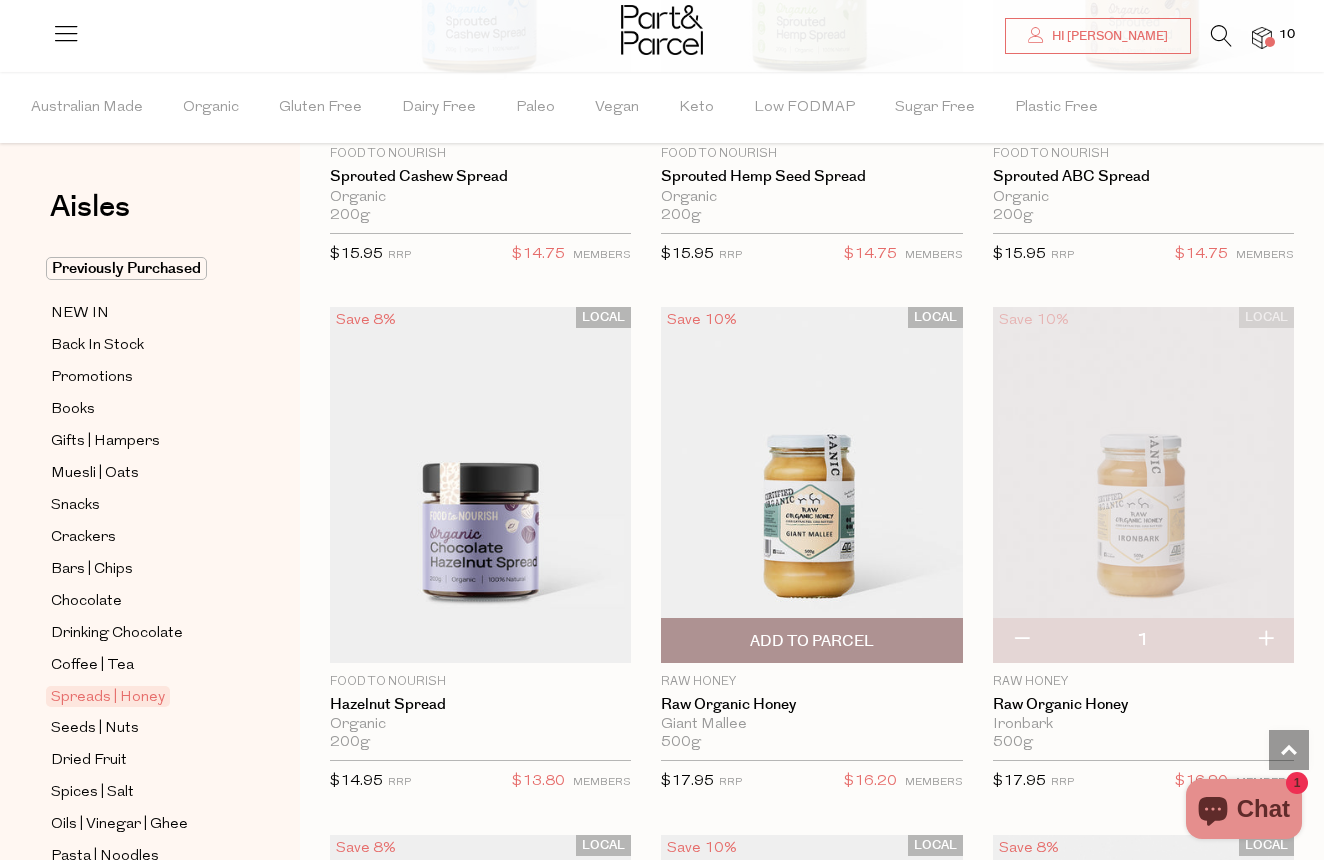 click on "Add To Parcel" at bounding box center (812, 641) 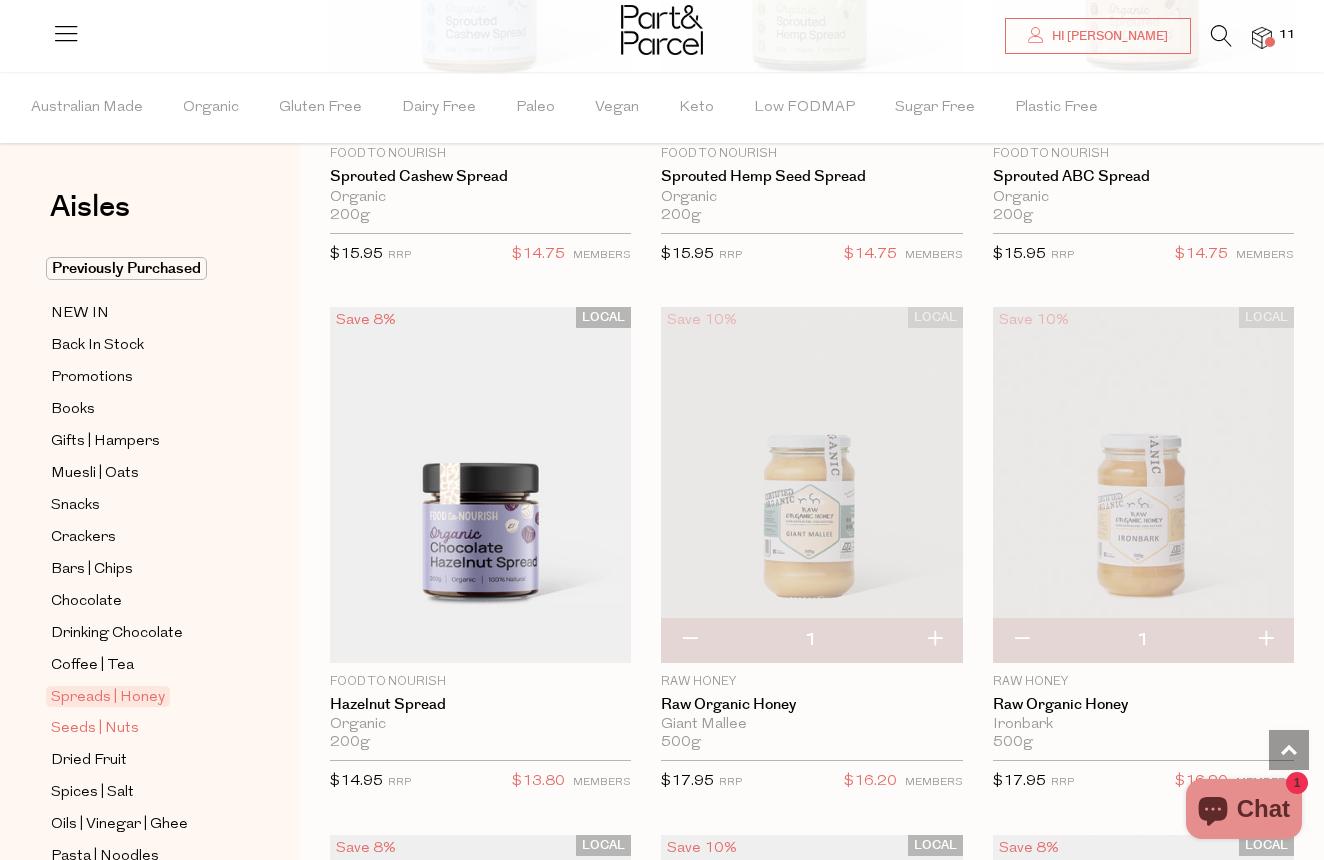 click on "Seeds | Nuts" at bounding box center [95, 729] 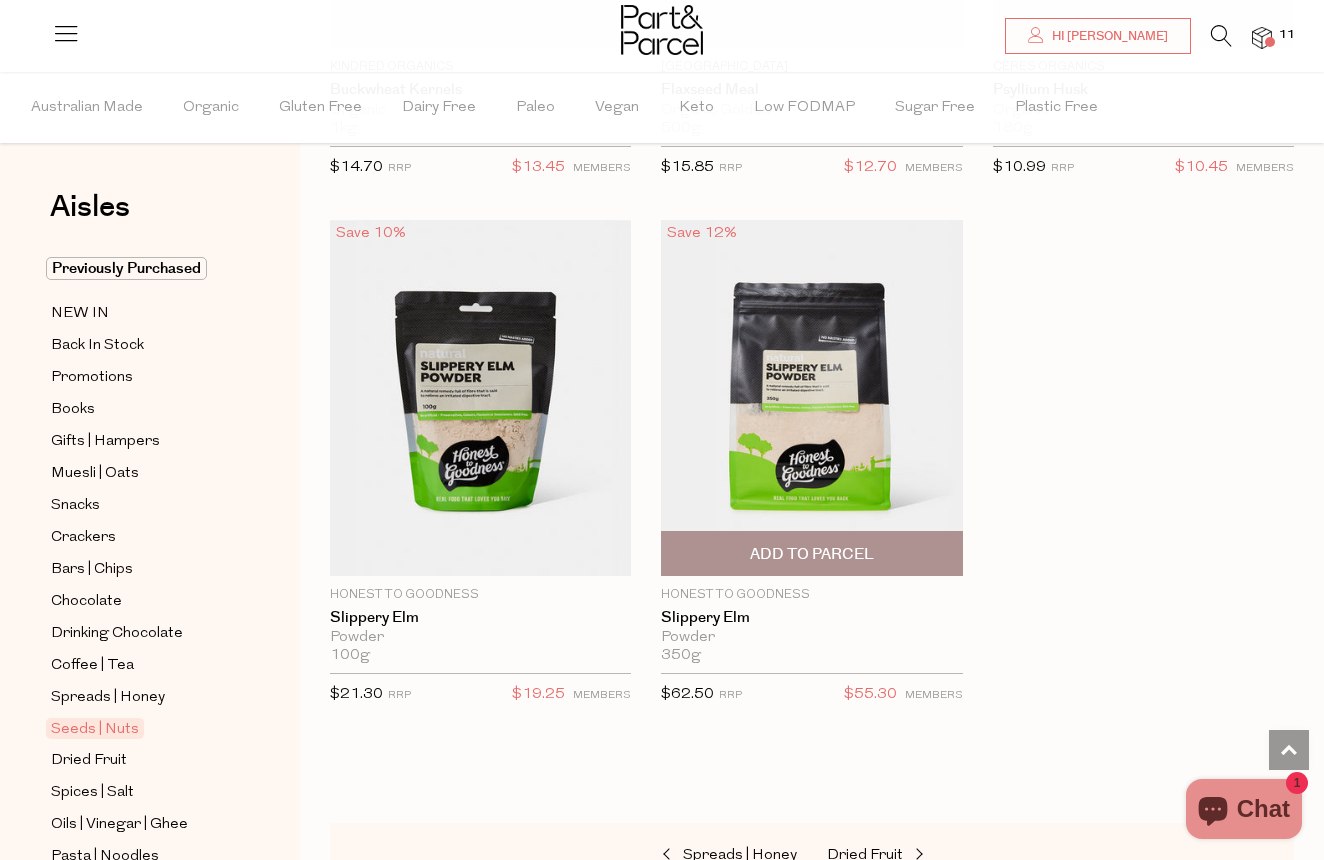 scroll, scrollTop: 7983, scrollLeft: 0, axis: vertical 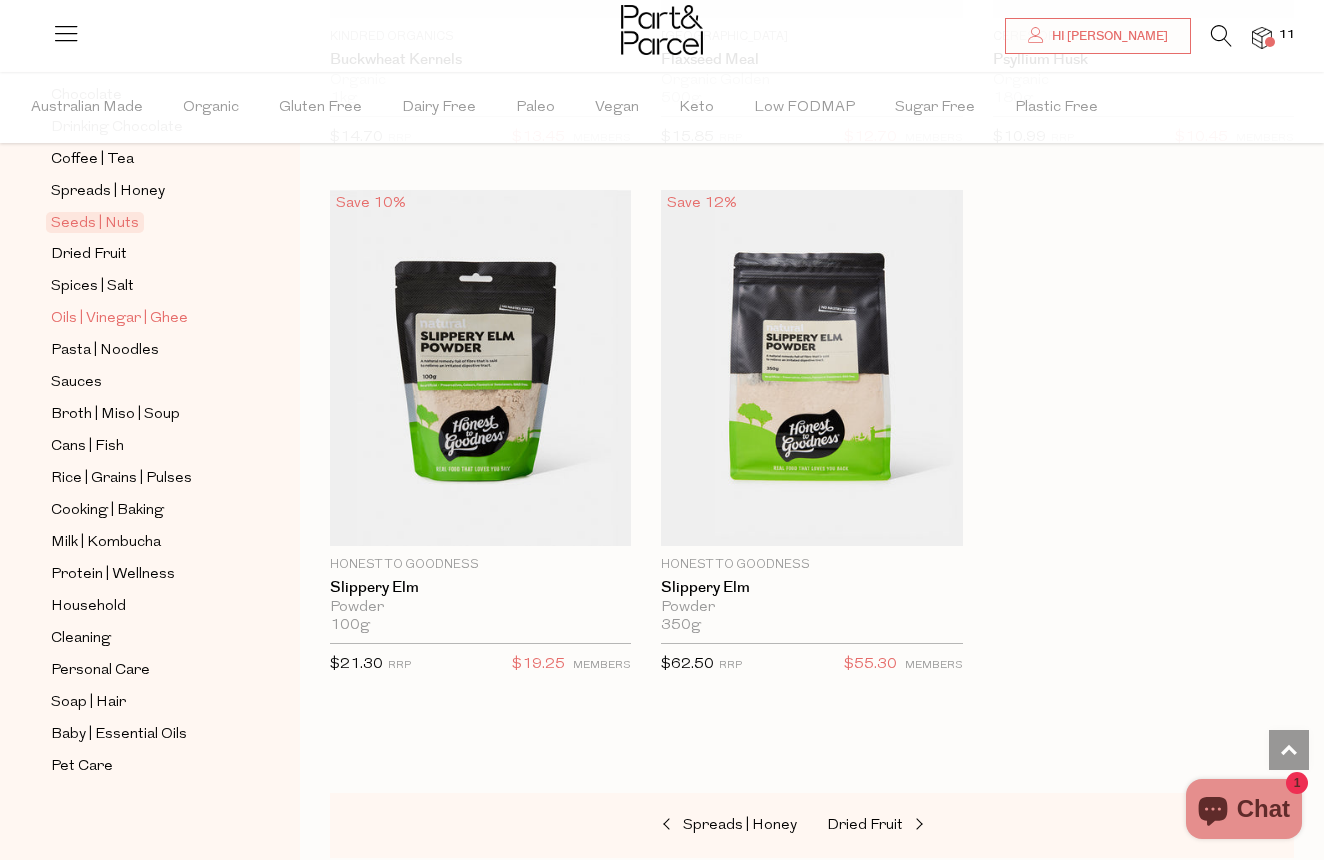 click on "Oils | Vinegar | Ghee" at bounding box center (119, 319) 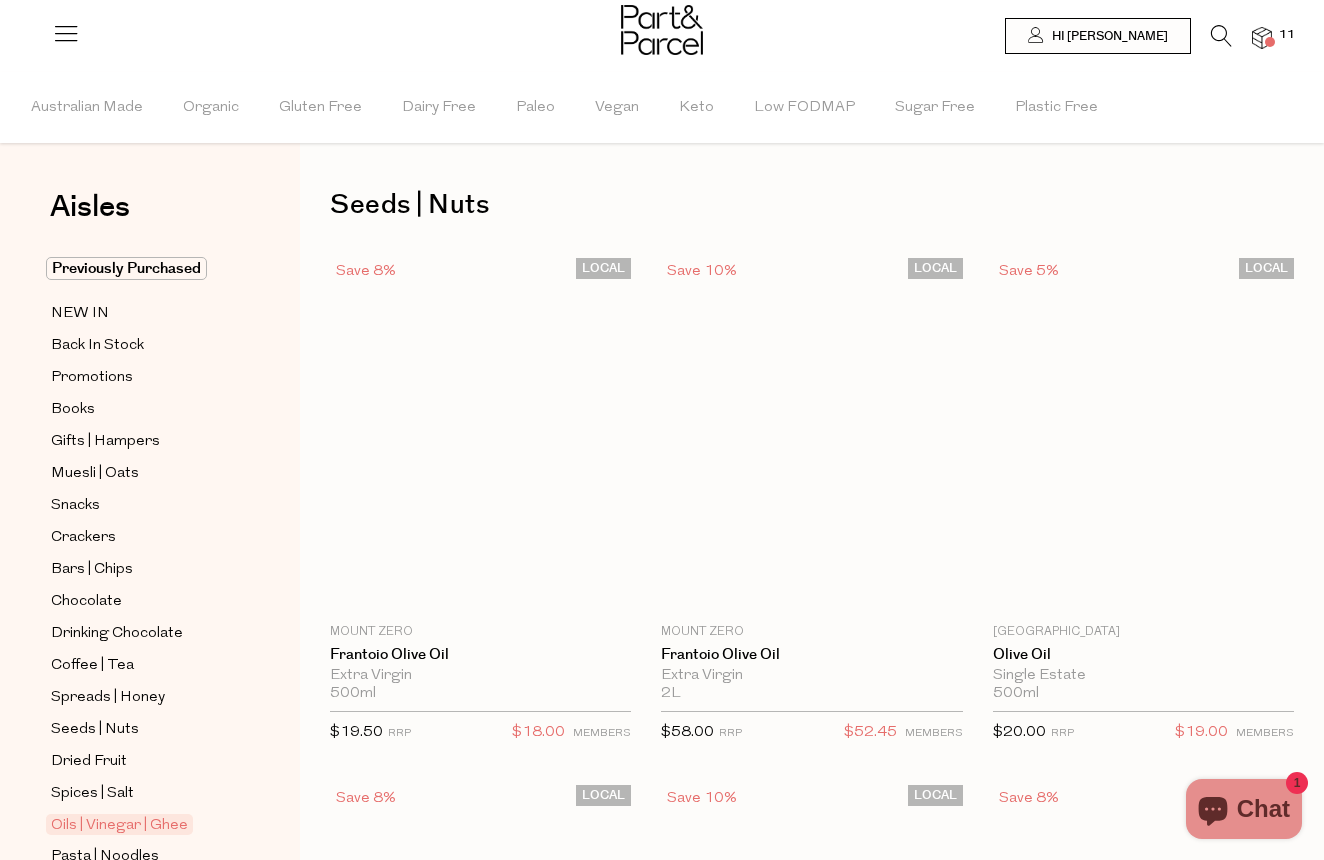 scroll, scrollTop: 0, scrollLeft: 0, axis: both 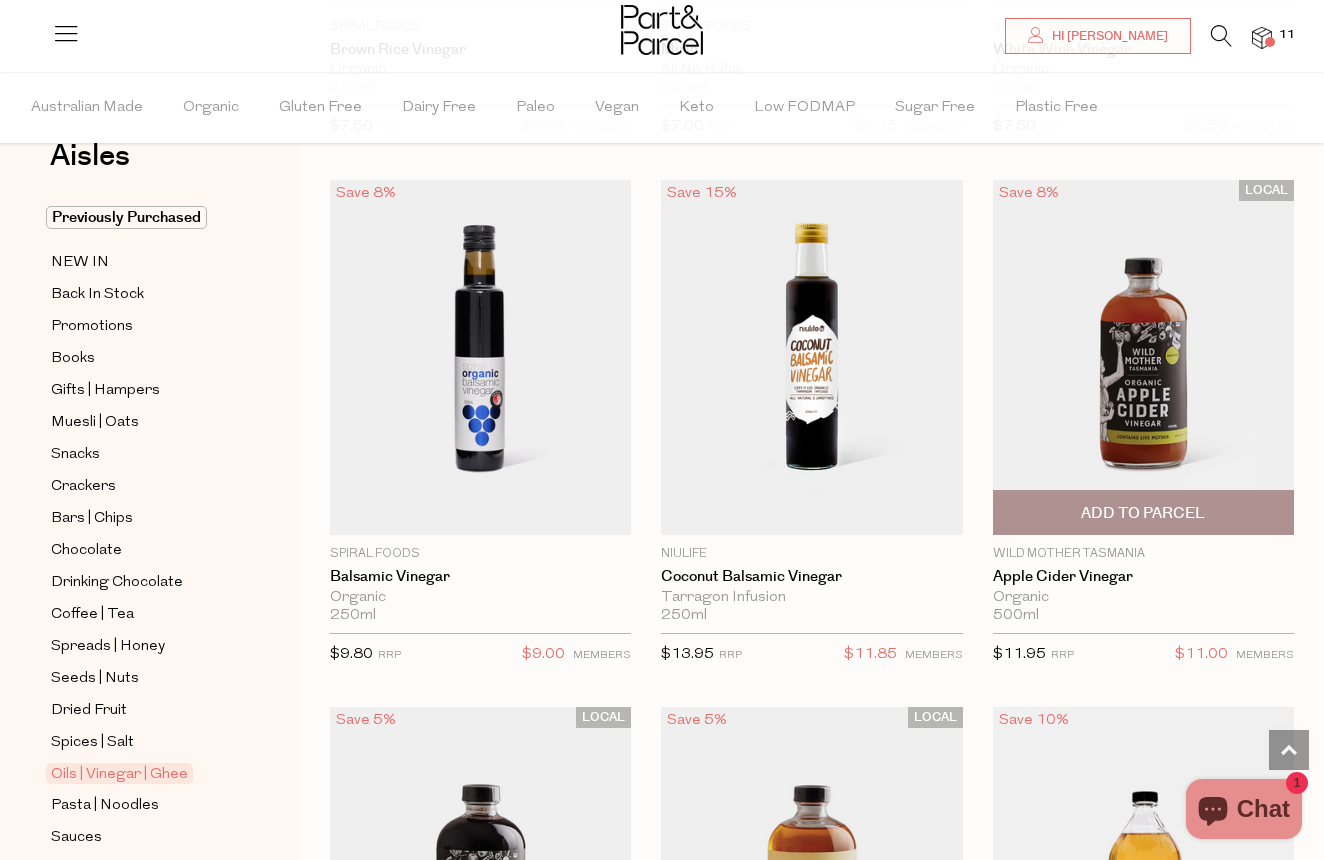 click on "Add To Parcel" at bounding box center [1143, 513] 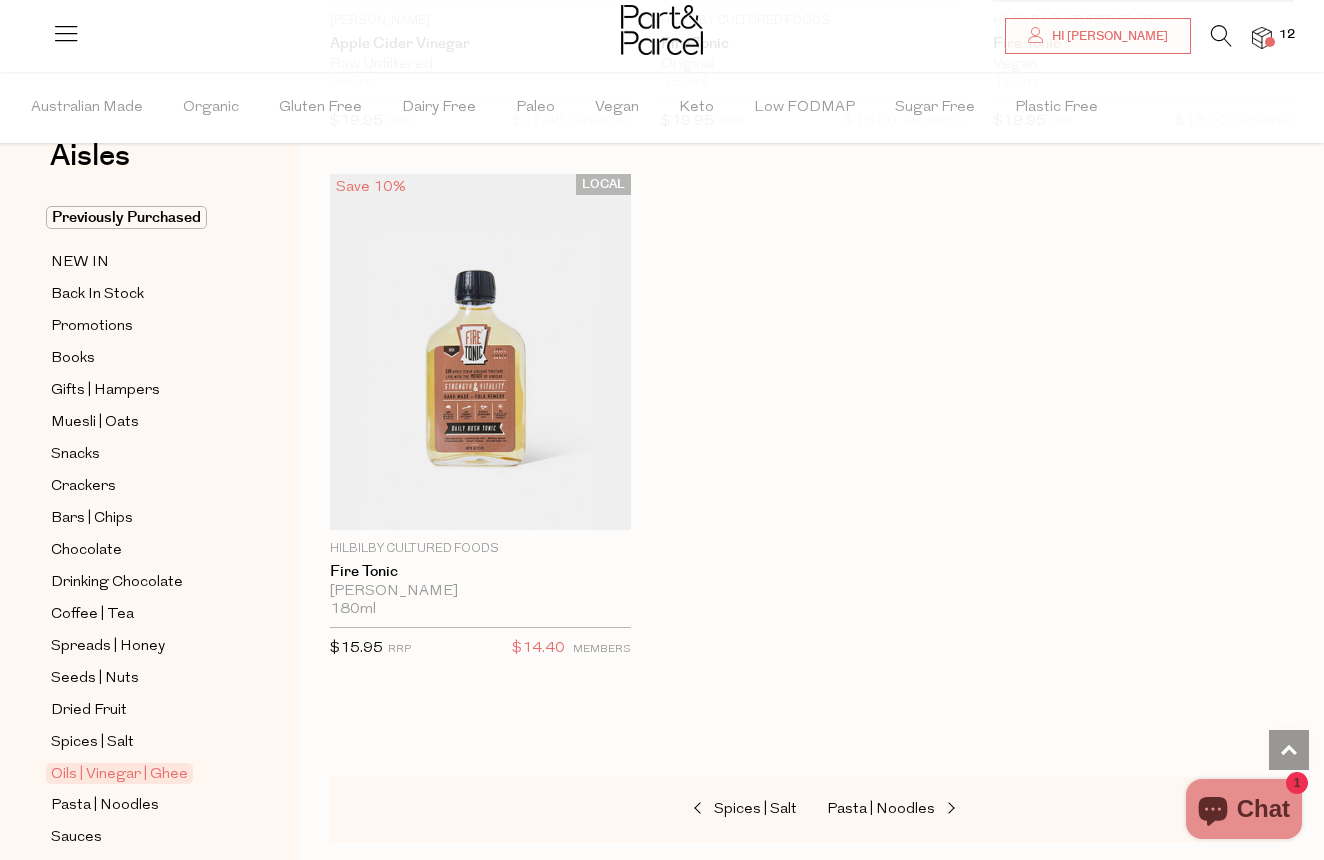 scroll, scrollTop: 8005, scrollLeft: 0, axis: vertical 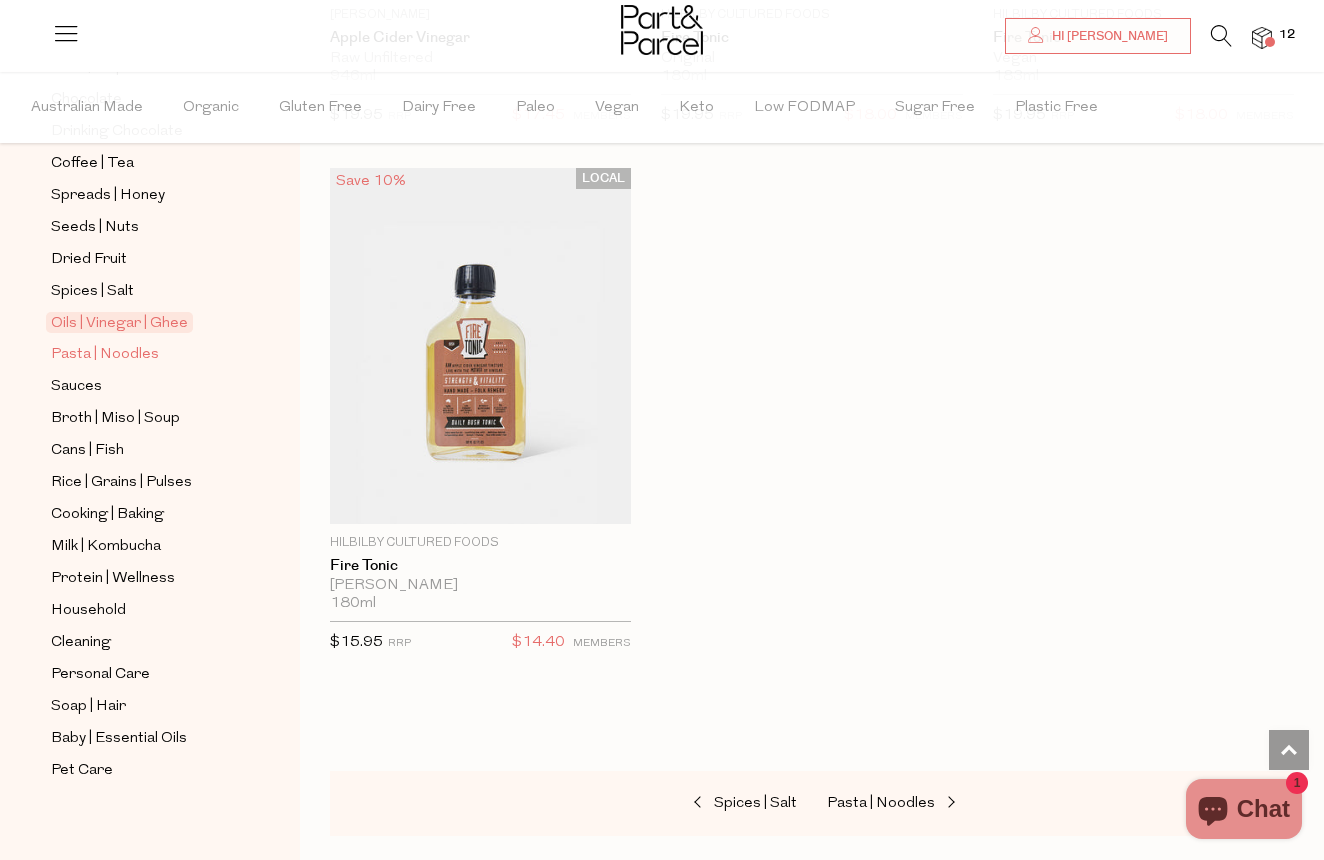 click on "Pasta | Noodles" at bounding box center (105, 355) 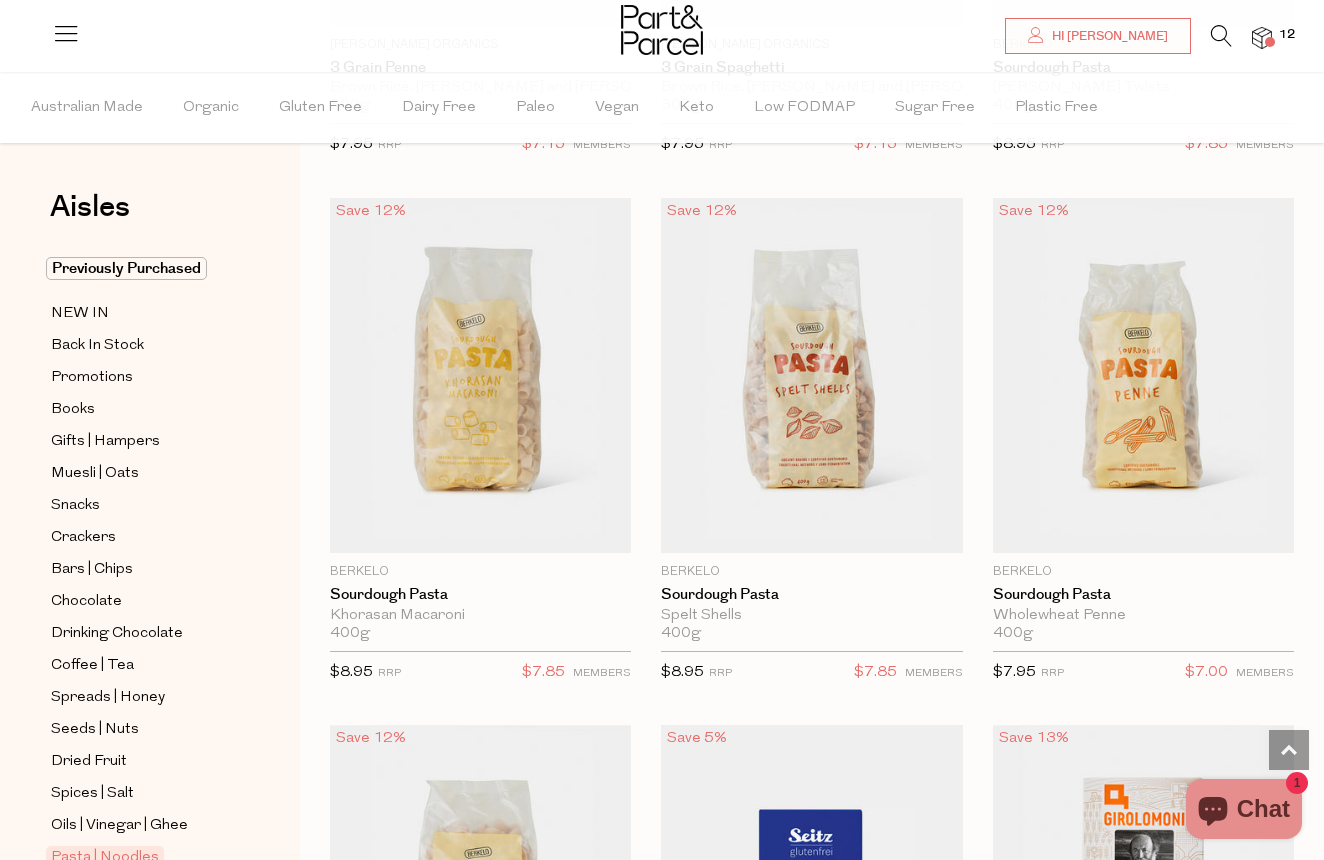 scroll, scrollTop: 3226, scrollLeft: 0, axis: vertical 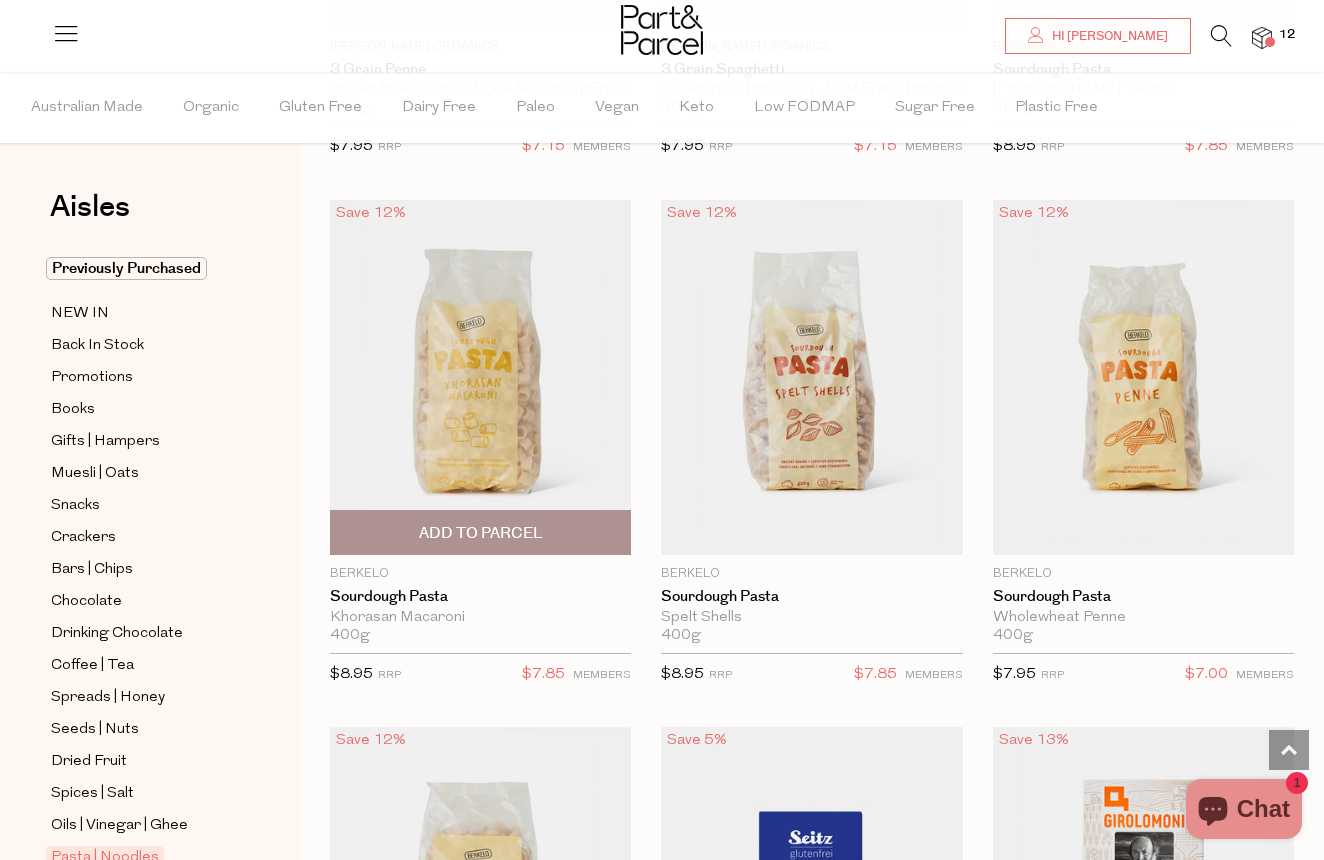 click on "Add To Parcel" at bounding box center [481, 533] 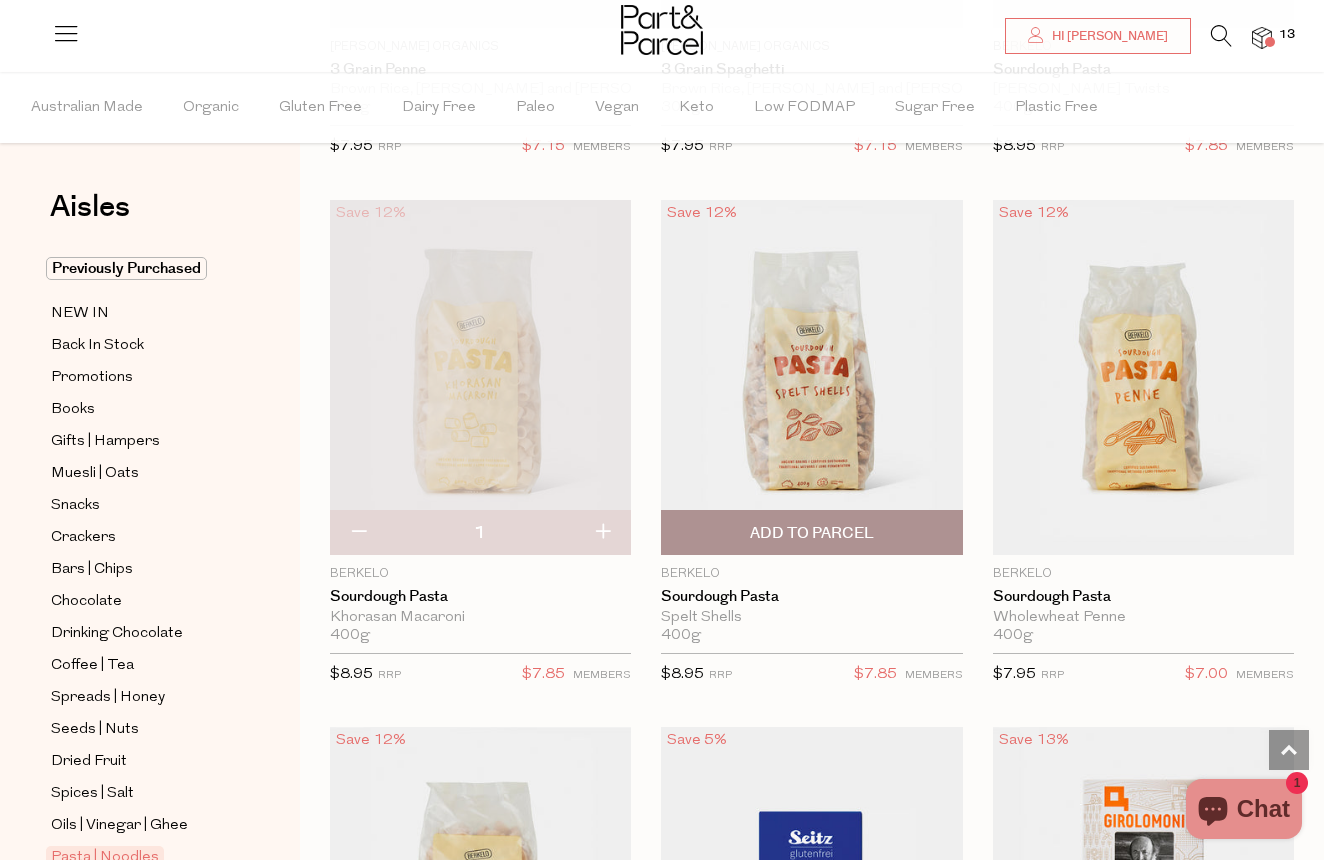click on "Add To Parcel" at bounding box center (812, 533) 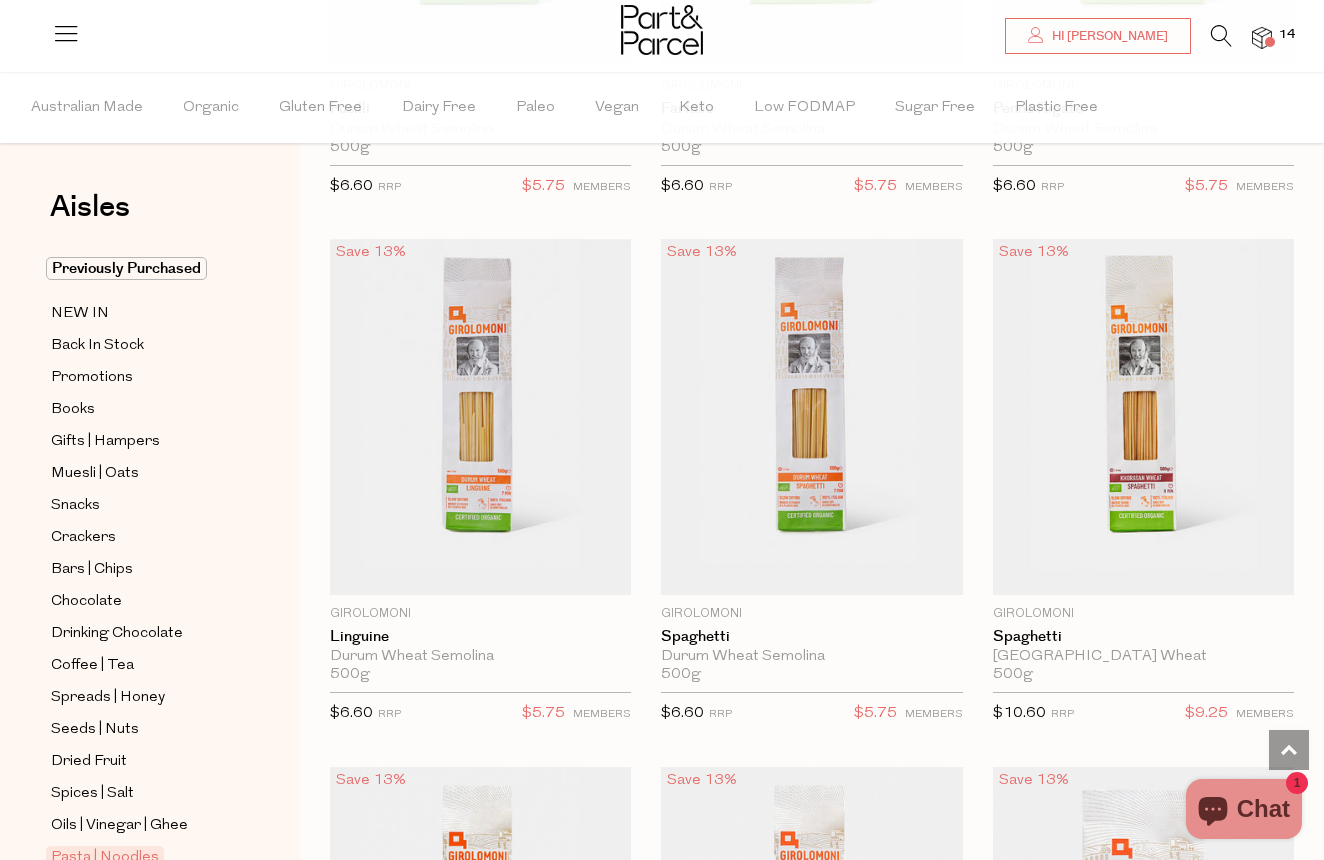 scroll, scrollTop: 4766, scrollLeft: 0, axis: vertical 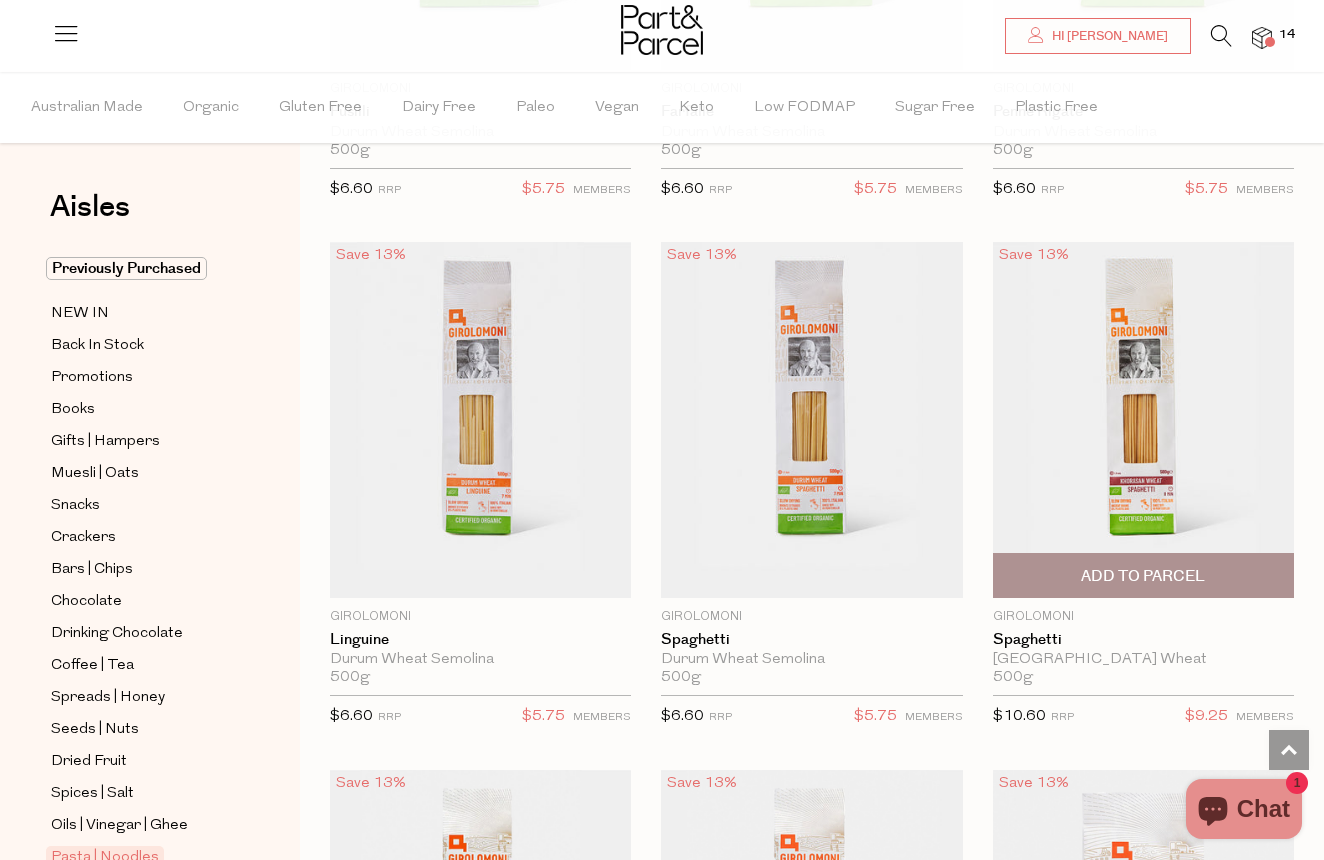 click on "Add To Parcel" at bounding box center [1143, 576] 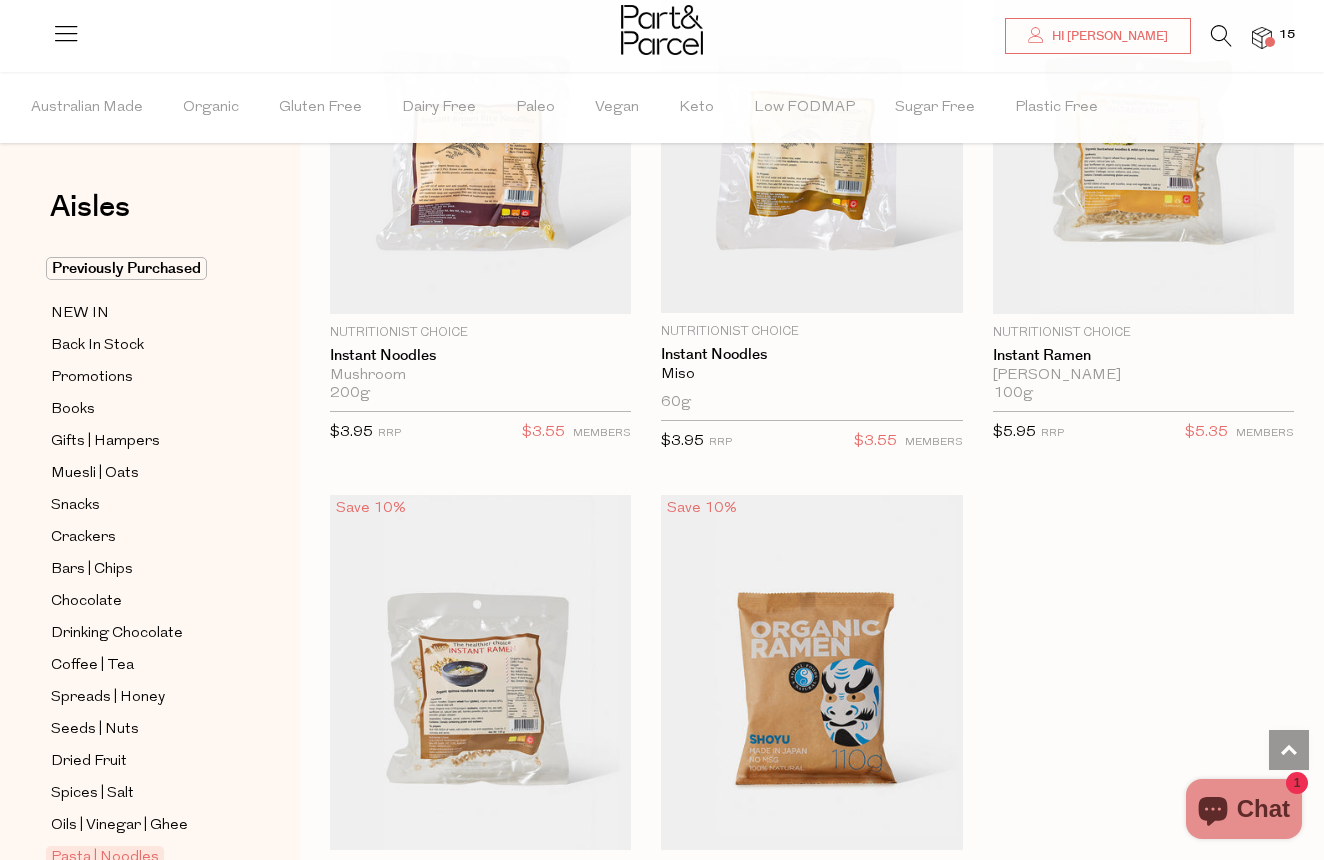 scroll, scrollTop: 8251, scrollLeft: 0, axis: vertical 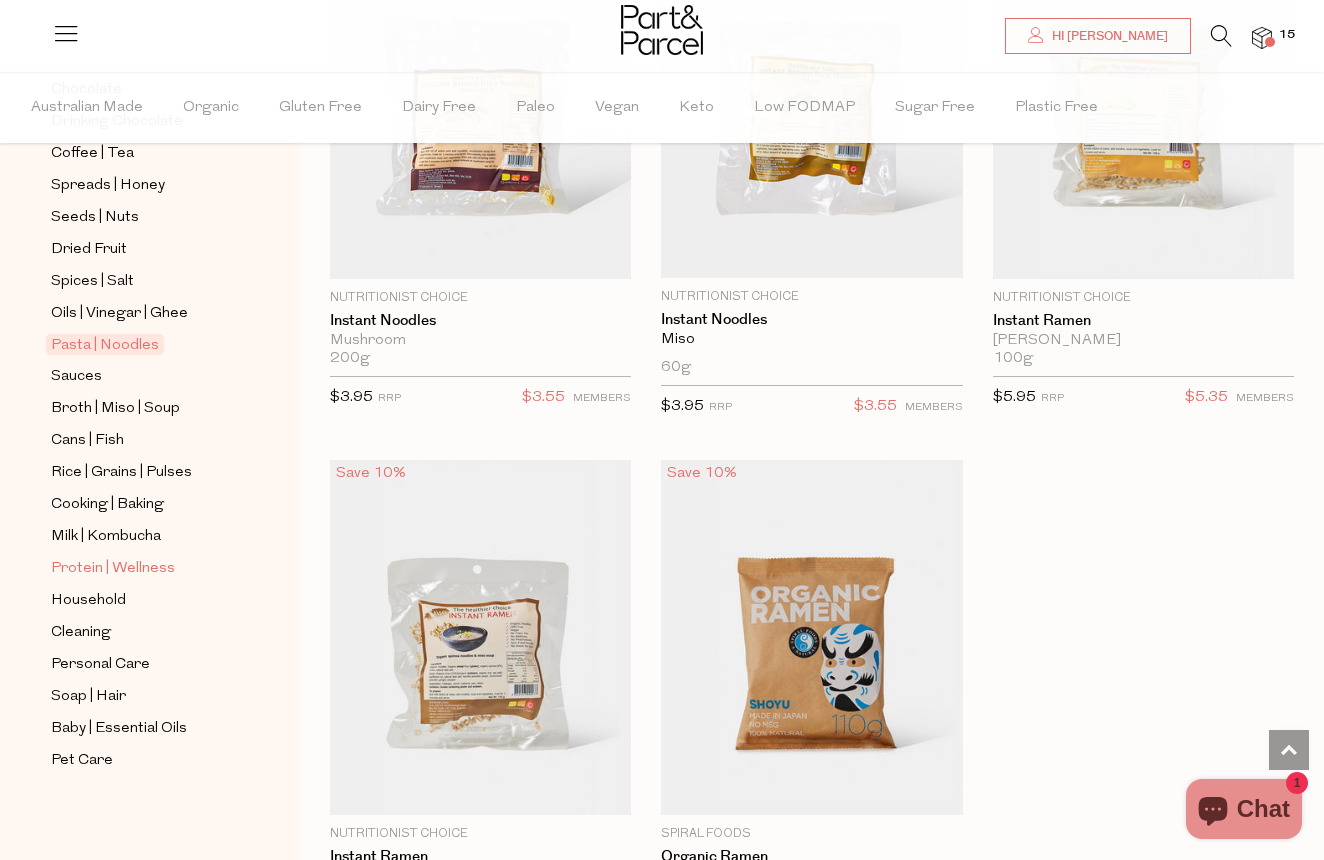 click on "Protein | Wellness" at bounding box center [113, 569] 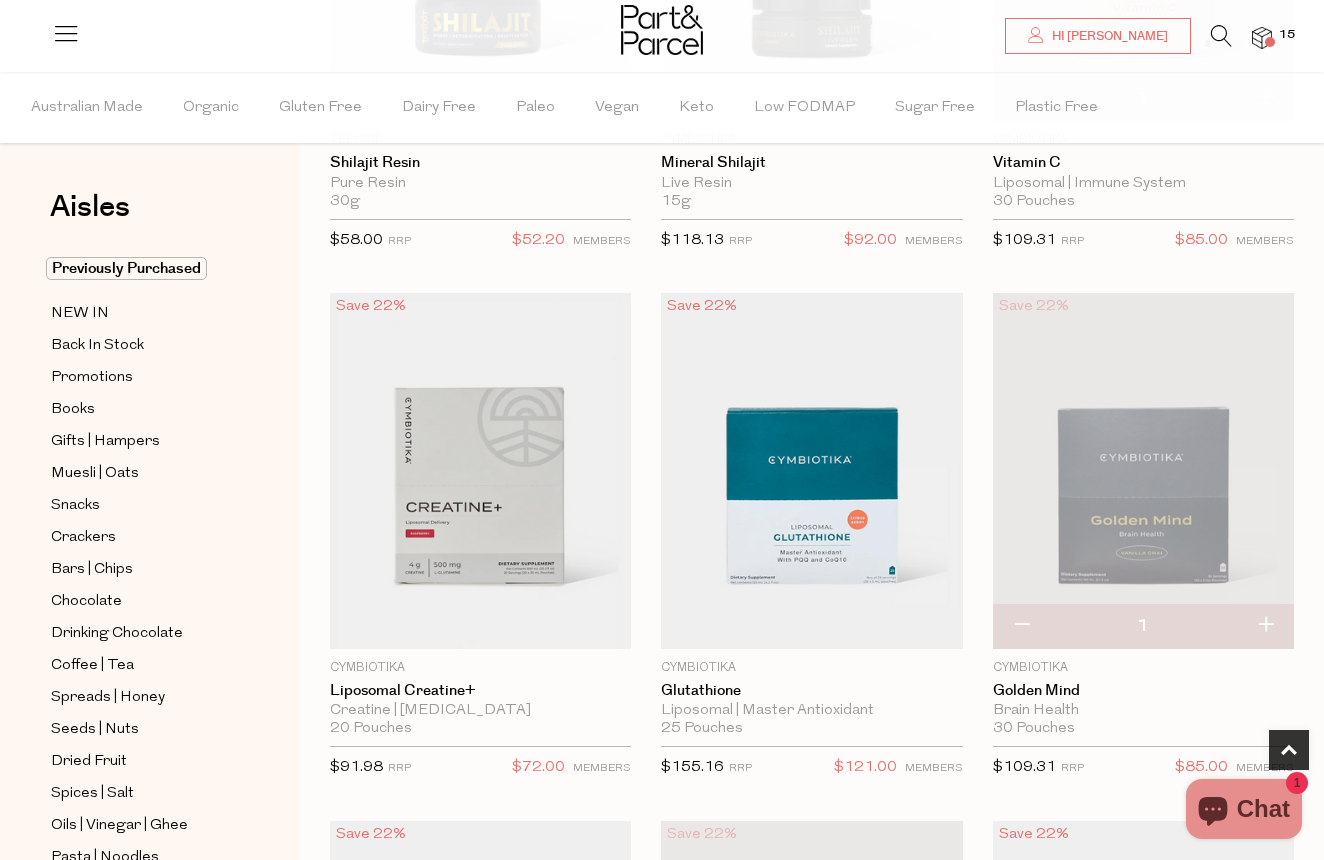 scroll, scrollTop: 494, scrollLeft: 0, axis: vertical 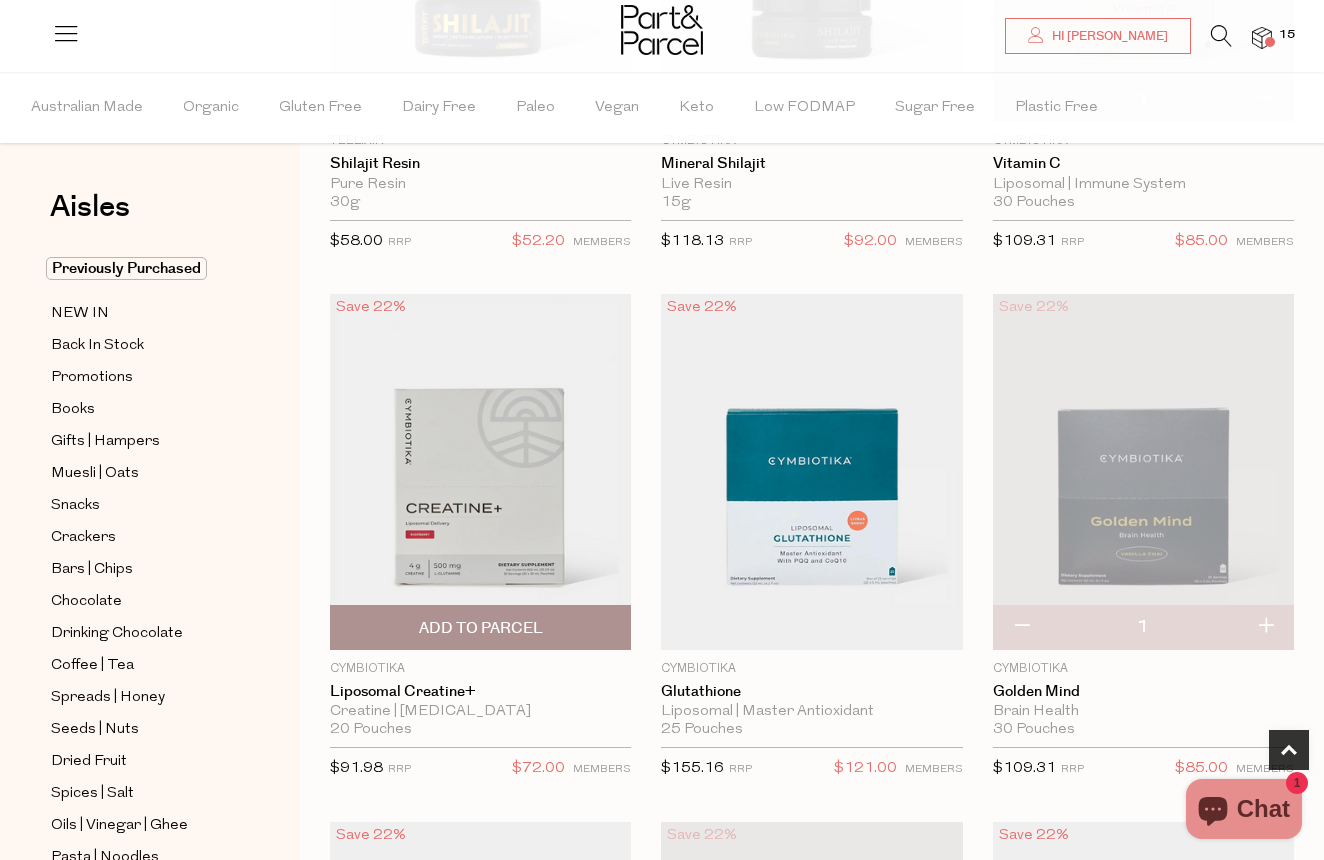 click on "Add To Parcel" at bounding box center (481, 628) 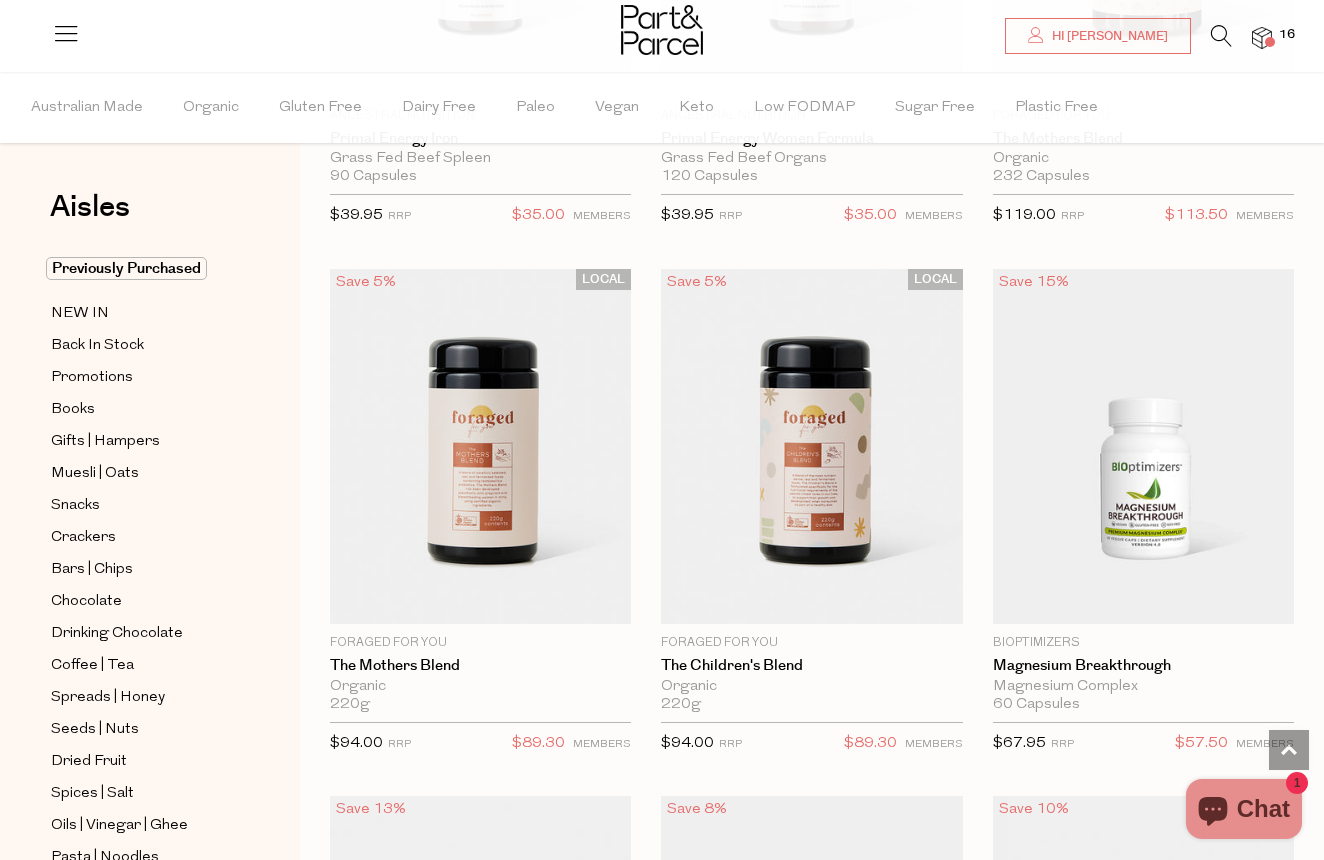 scroll, scrollTop: 5268, scrollLeft: 0, axis: vertical 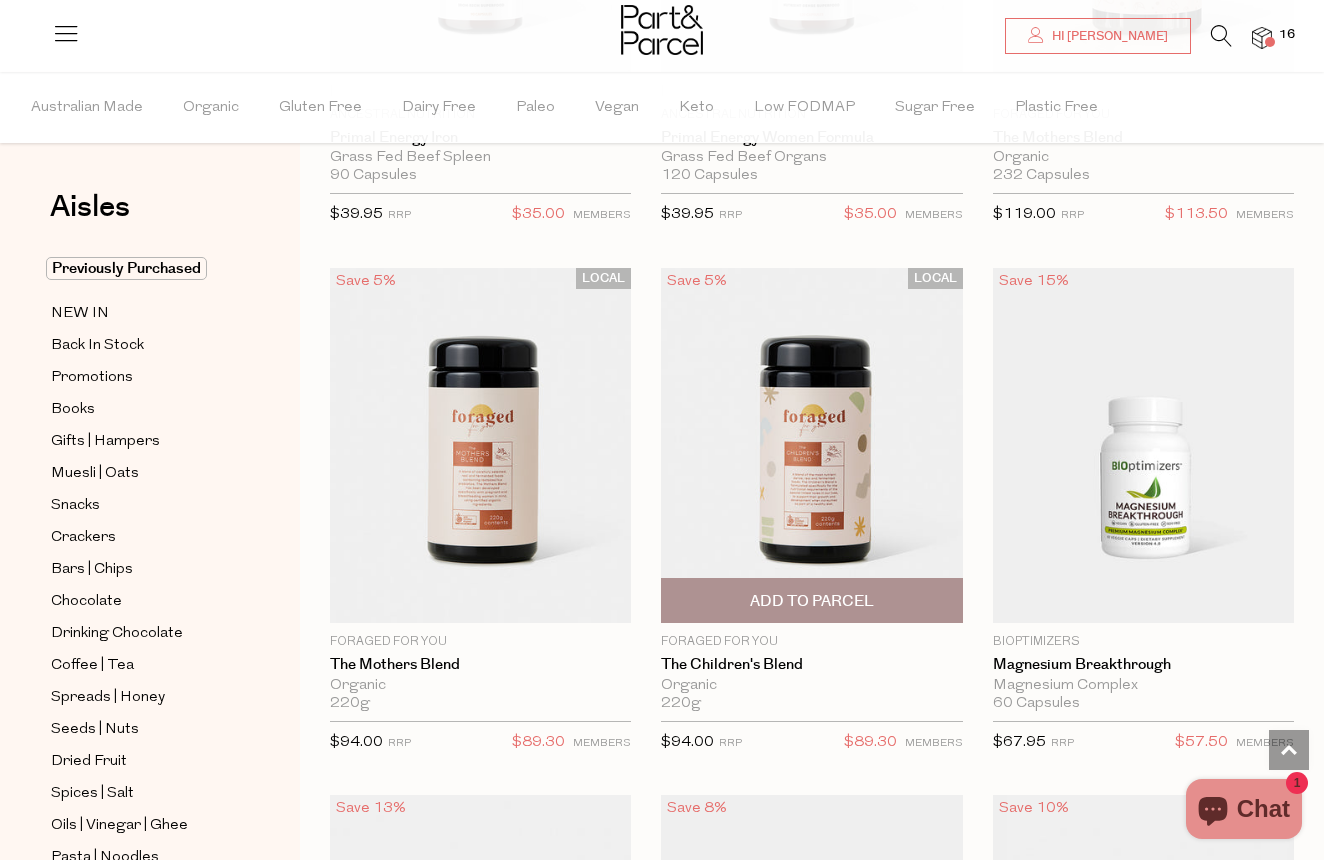 click on "Add To Parcel" at bounding box center (812, 601) 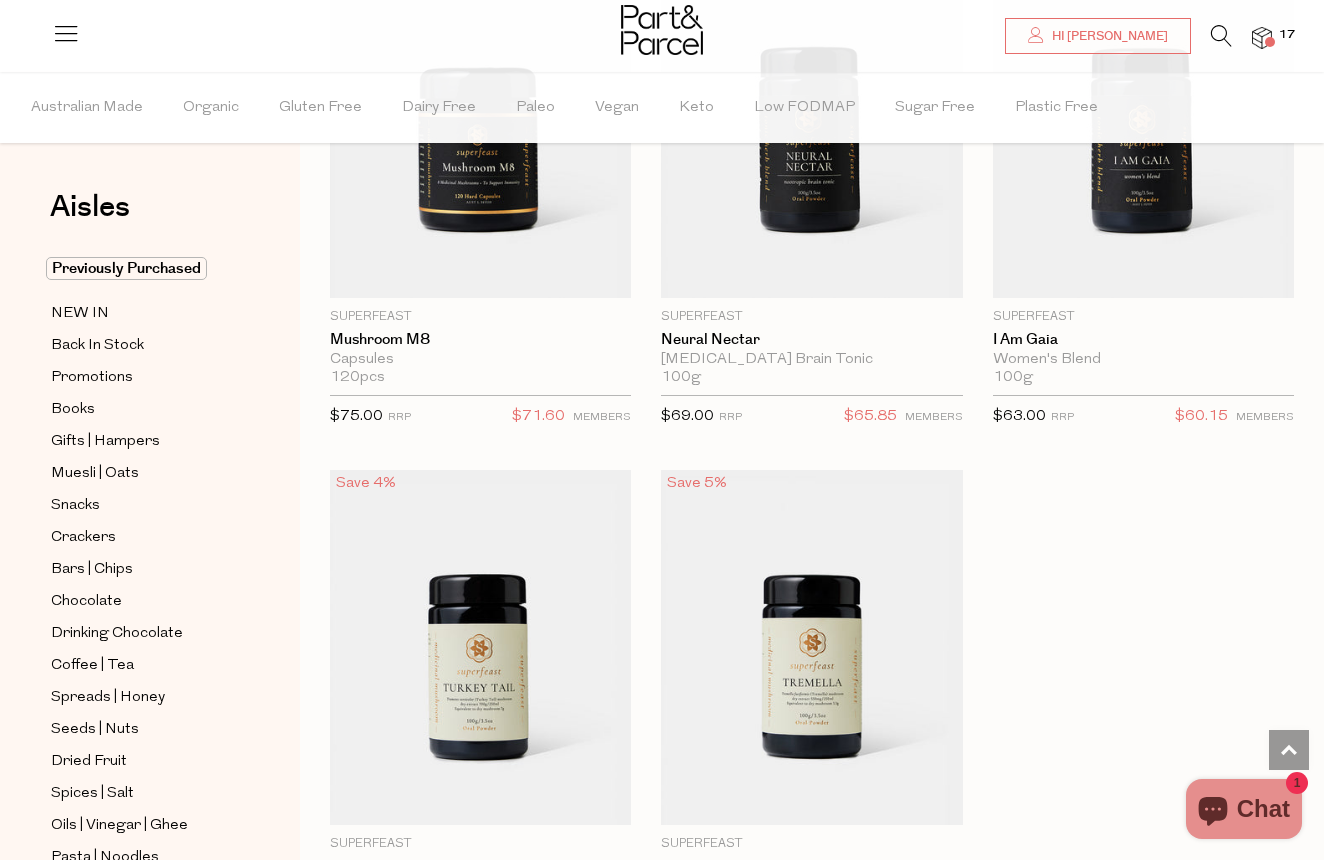 scroll, scrollTop: 8230, scrollLeft: 1, axis: both 